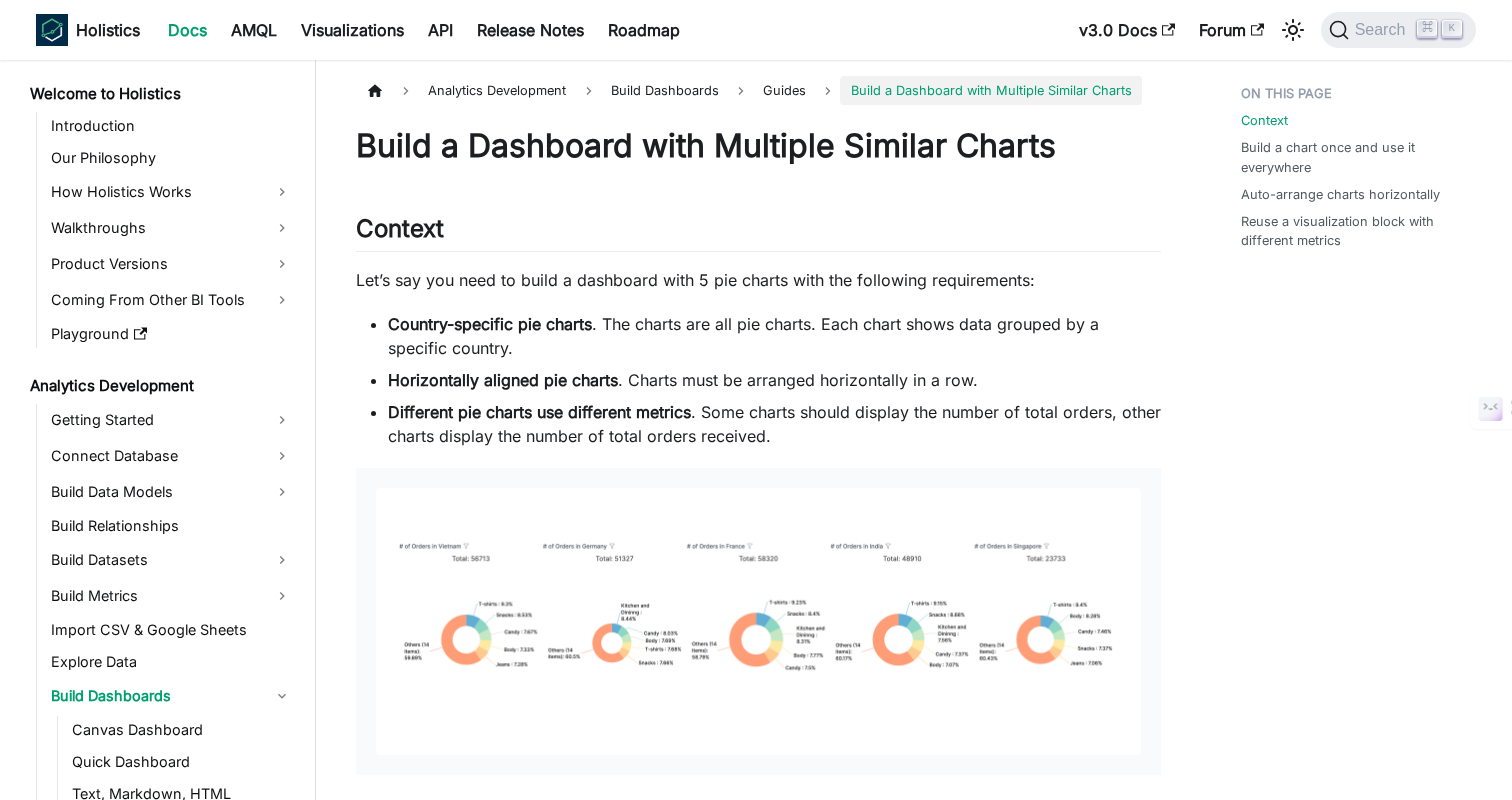 scroll, scrollTop: 0, scrollLeft: 0, axis: both 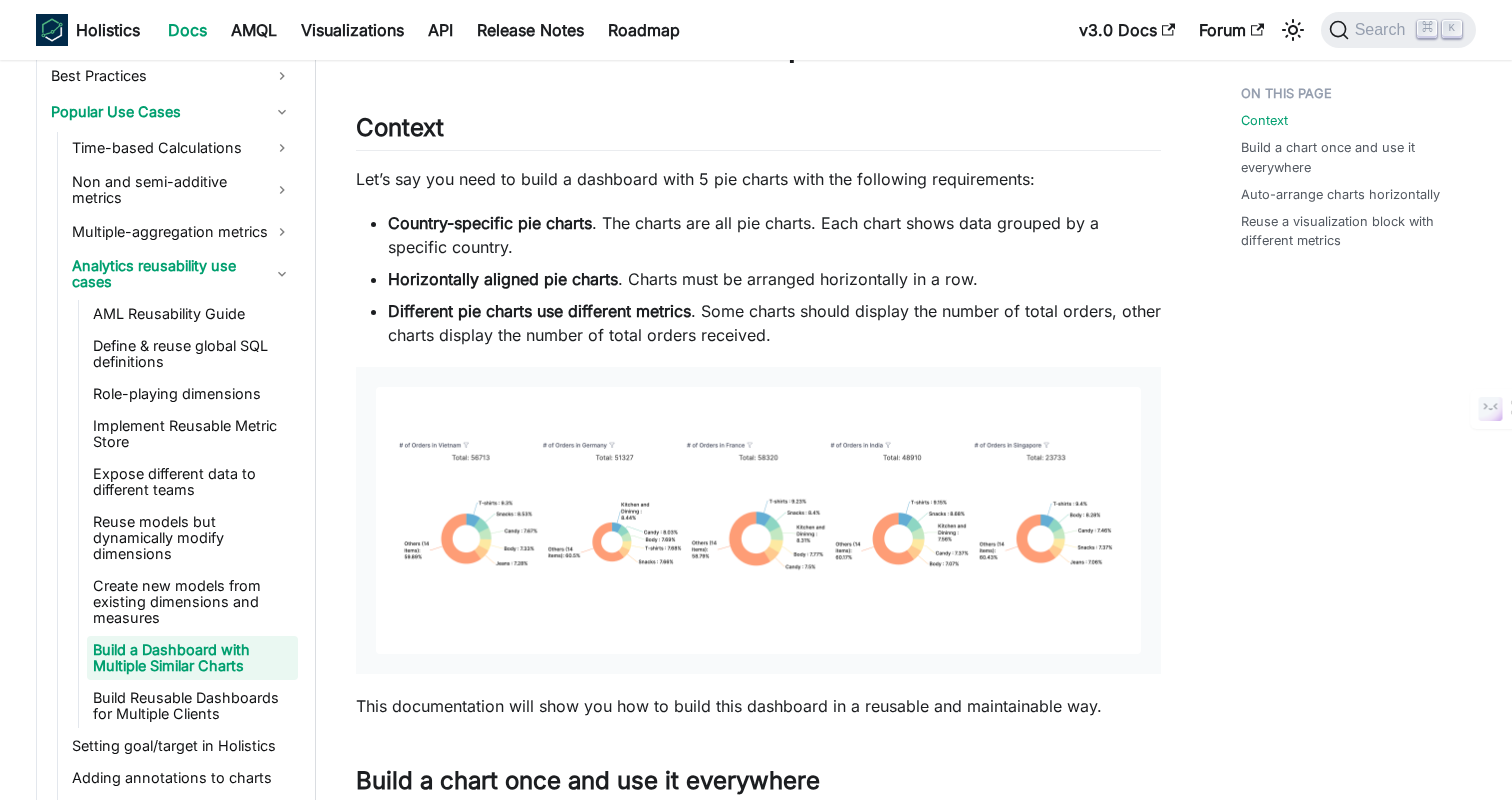 click on "Country-specific pie charts . The charts are all pie charts. Each chart shows data grouped by a specific country. Horizontally aligned pie charts . Charts must be arranged horizontally in a row. Different pie charts use different metrics . Some charts should display the number of total orders, other charts display the number of total orders received." at bounding box center (758, 279) 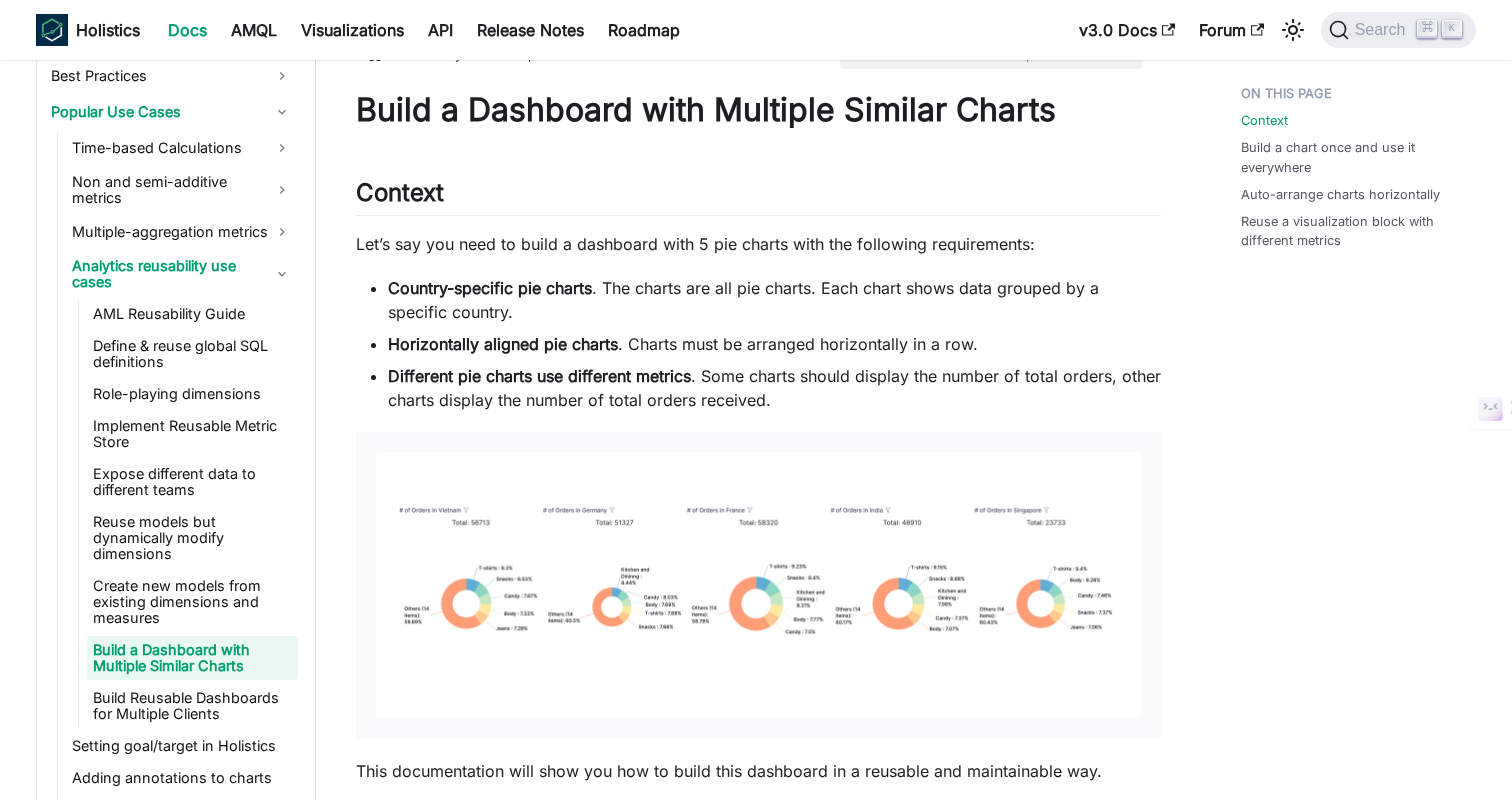 scroll, scrollTop: 35, scrollLeft: 0, axis: vertical 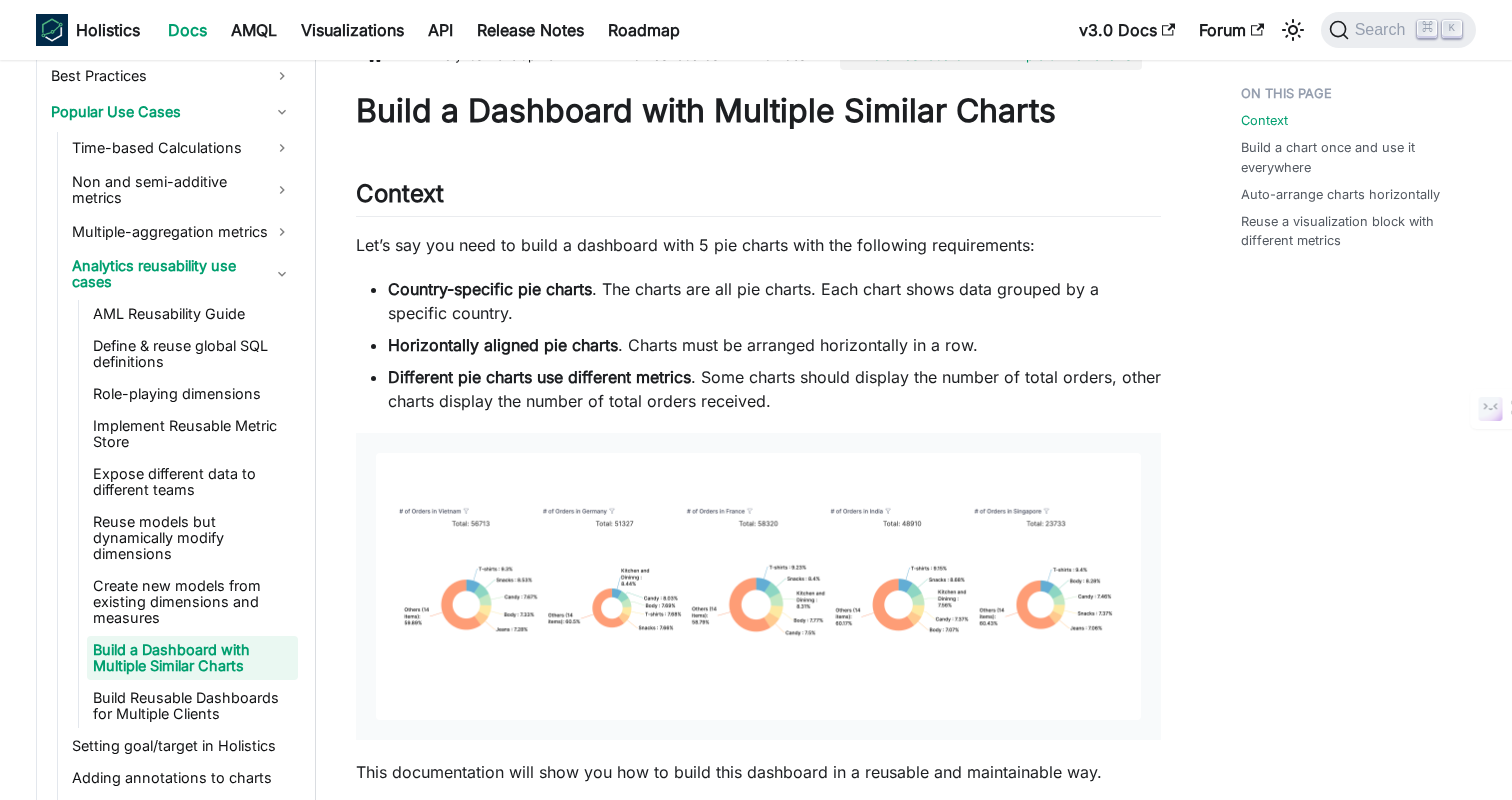 click on "Analytics Development Build Dashboards Guides Build a Dashboard with Multiple Similar Charts On this page Build a Dashboard with Multiple Similar Charts Context ​ Let’s say you need to build a dashboard with 5 pie charts with the following requirements: Country-specific pie charts . The charts are all pie charts. Each chart shows data grouped by a specific country. Horizontally aligned pie charts . Charts must be arranged horizontally in a row. Different pie charts use different metrics . Some charts should display the number of total orders, other charts display the number of total orders received. This documentation will show you how to build this dashboard in a reusable and maintainable way. Build a chart once and use it everywhere ​ Requirements:  Country-specific pie charts are pie charts. Each chart shows data grouped by a specific country. AML Function  to parameterize a pie chart to accept a country parameter. // Define a function that takes in a string parameter `country` Func   ( country :   )" at bounding box center (758, 2167) 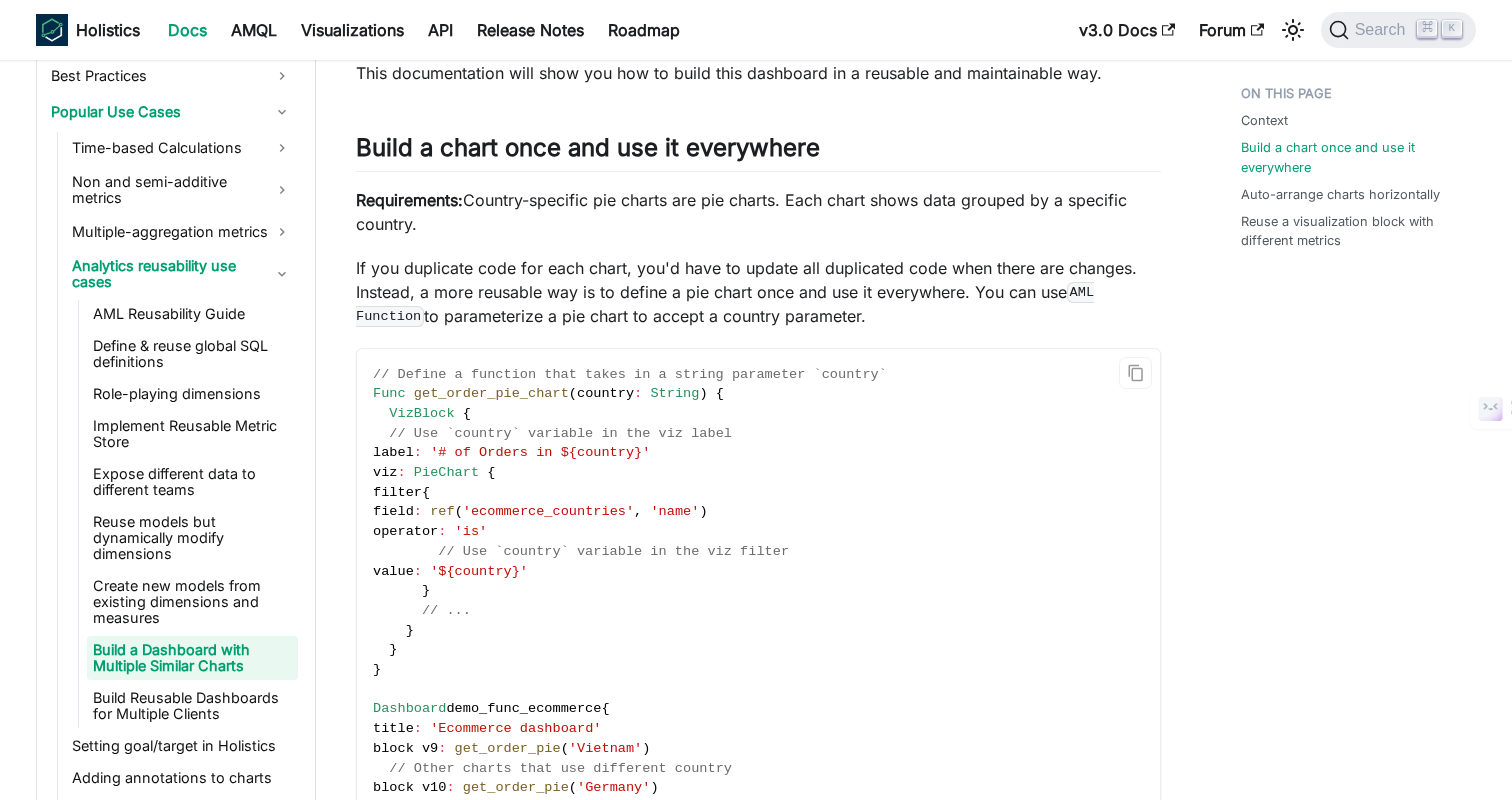 scroll, scrollTop: 858, scrollLeft: 0, axis: vertical 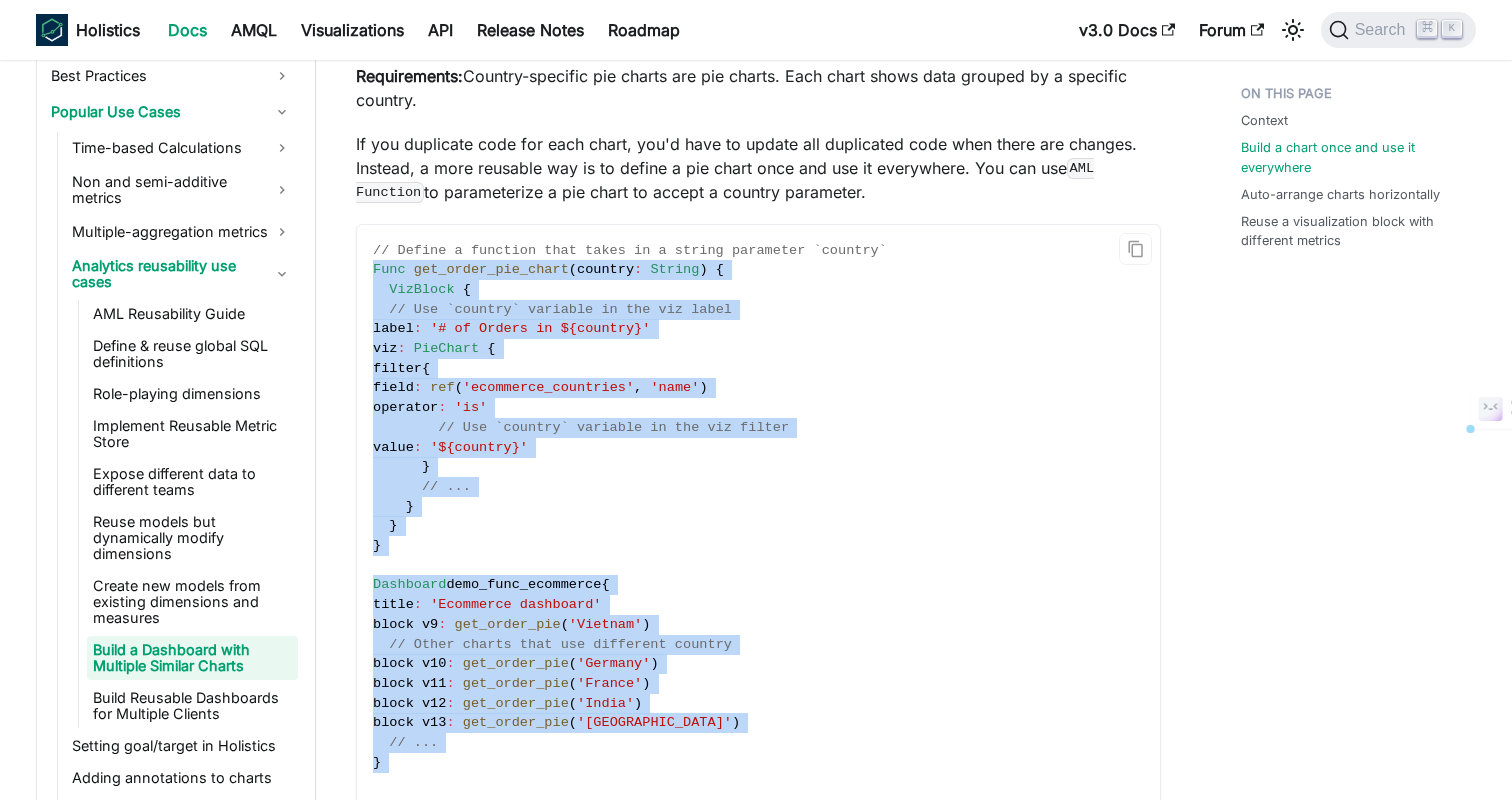 drag, startPoint x: 369, startPoint y: 266, endPoint x: 635, endPoint y: 776, distance: 575.2008 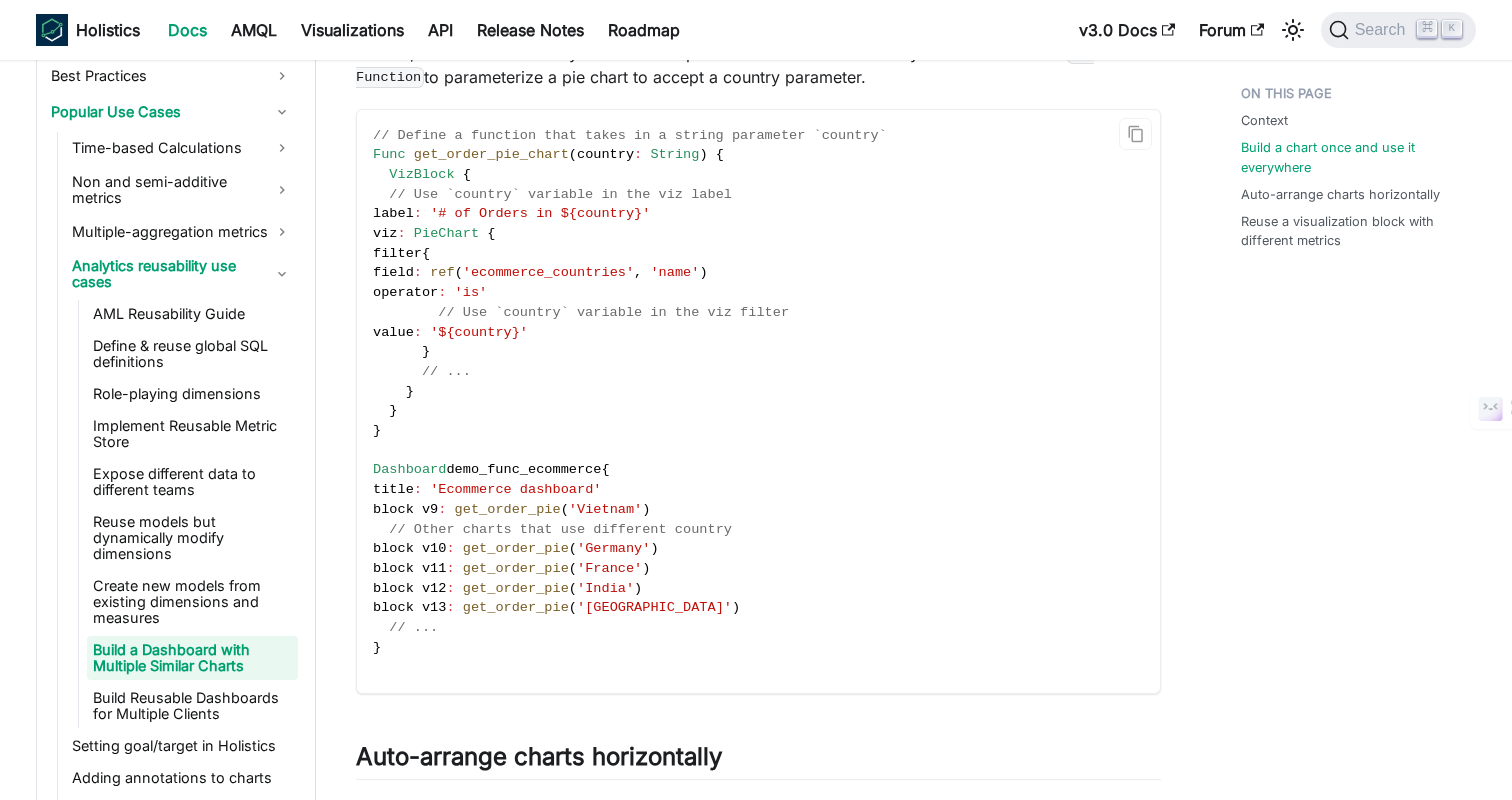 scroll, scrollTop: 978, scrollLeft: 0, axis: vertical 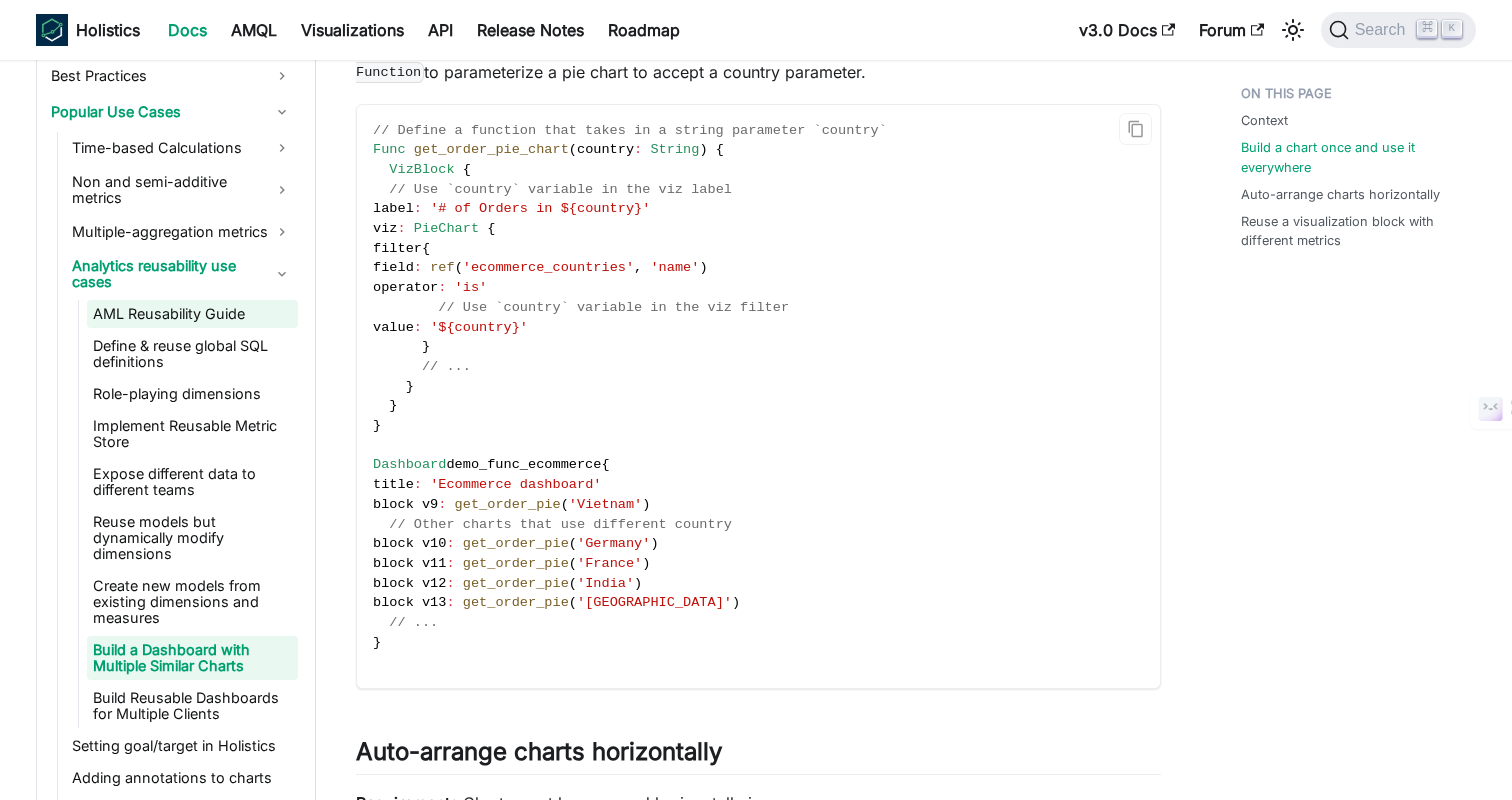 click on "AML Reusability Guide" at bounding box center (192, 314) 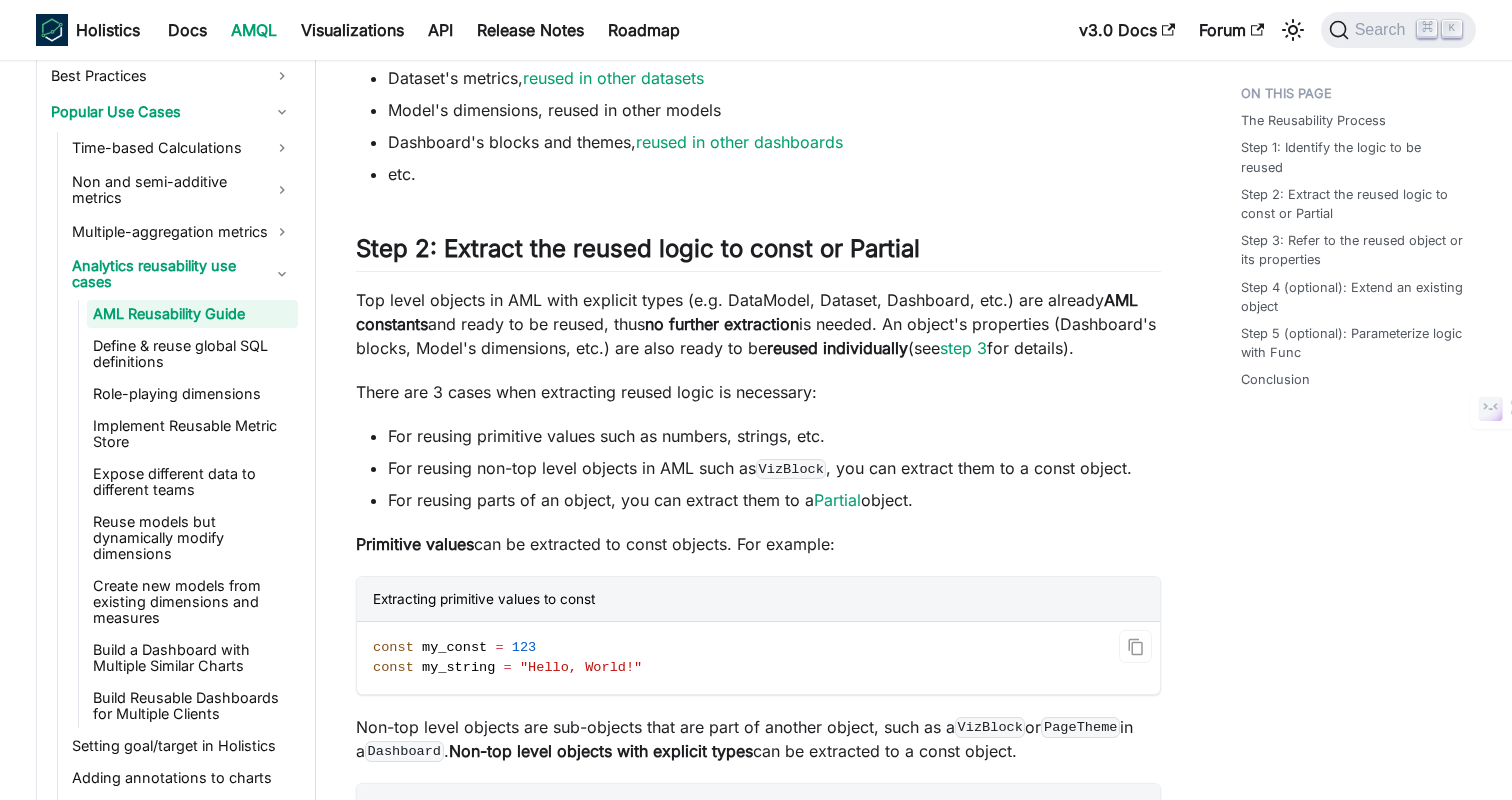 scroll, scrollTop: 0, scrollLeft: 0, axis: both 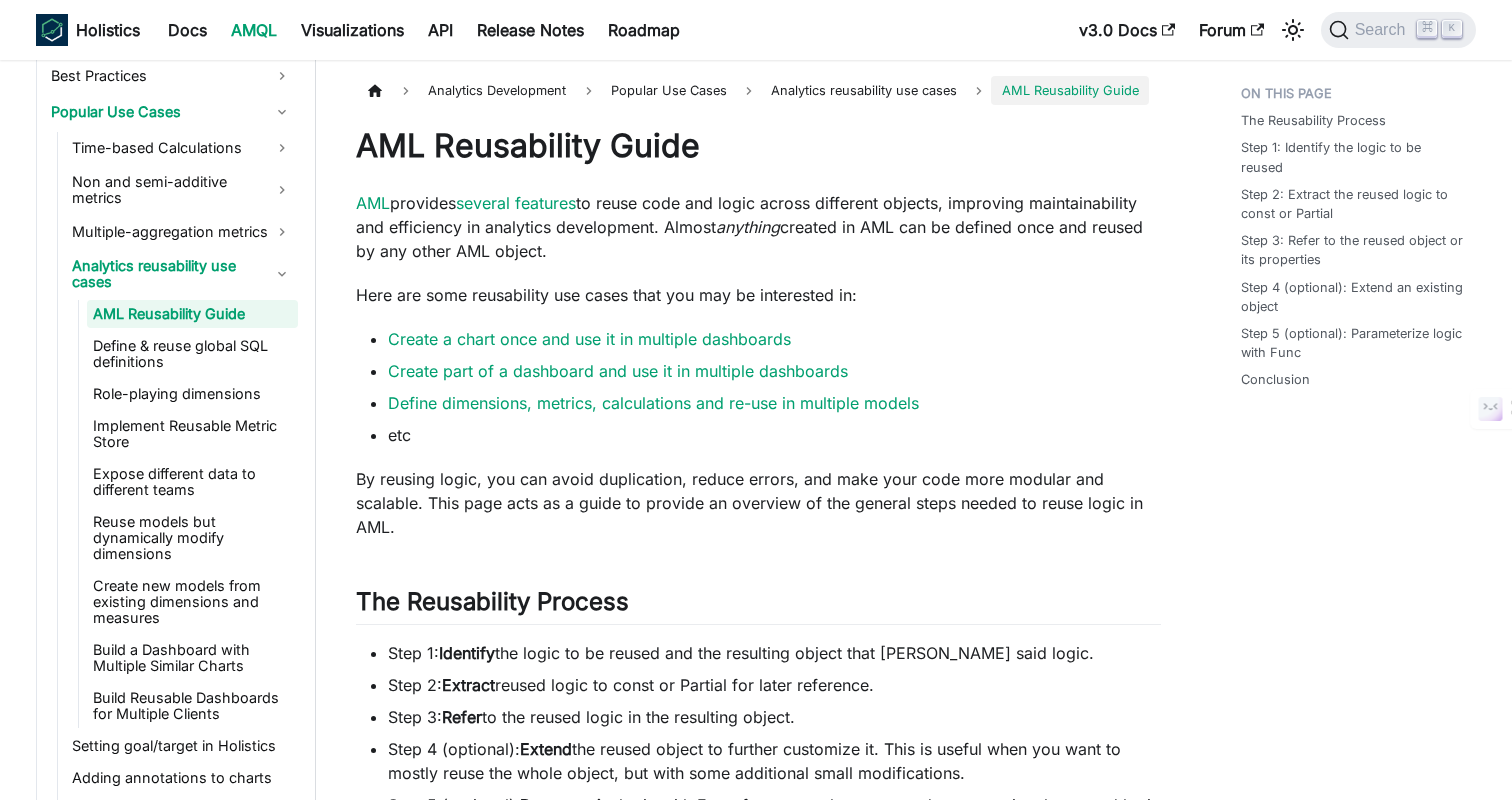 click on "Here are some reusability use cases that you may be interested in:" at bounding box center (758, 295) 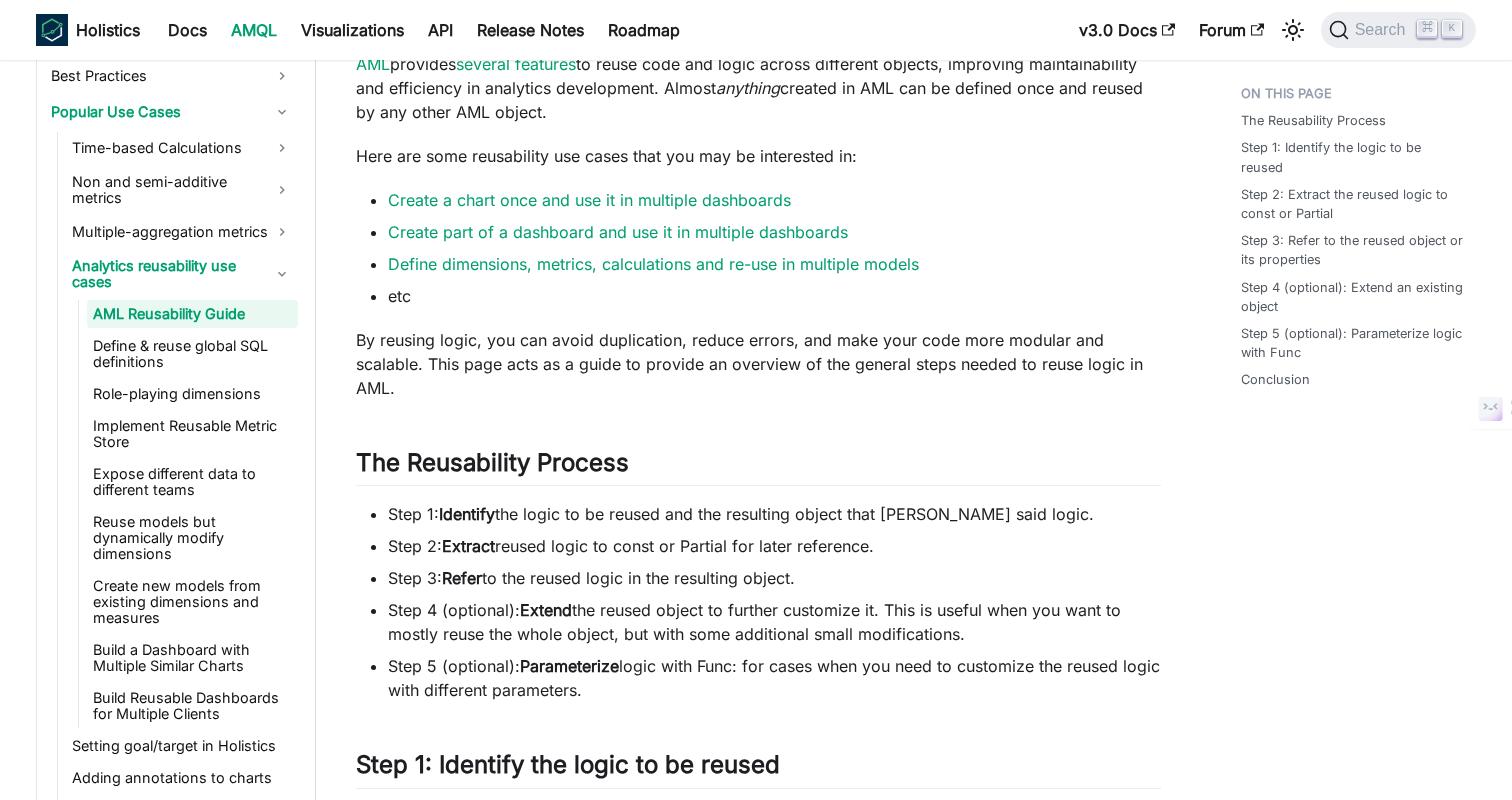 scroll, scrollTop: 162, scrollLeft: 0, axis: vertical 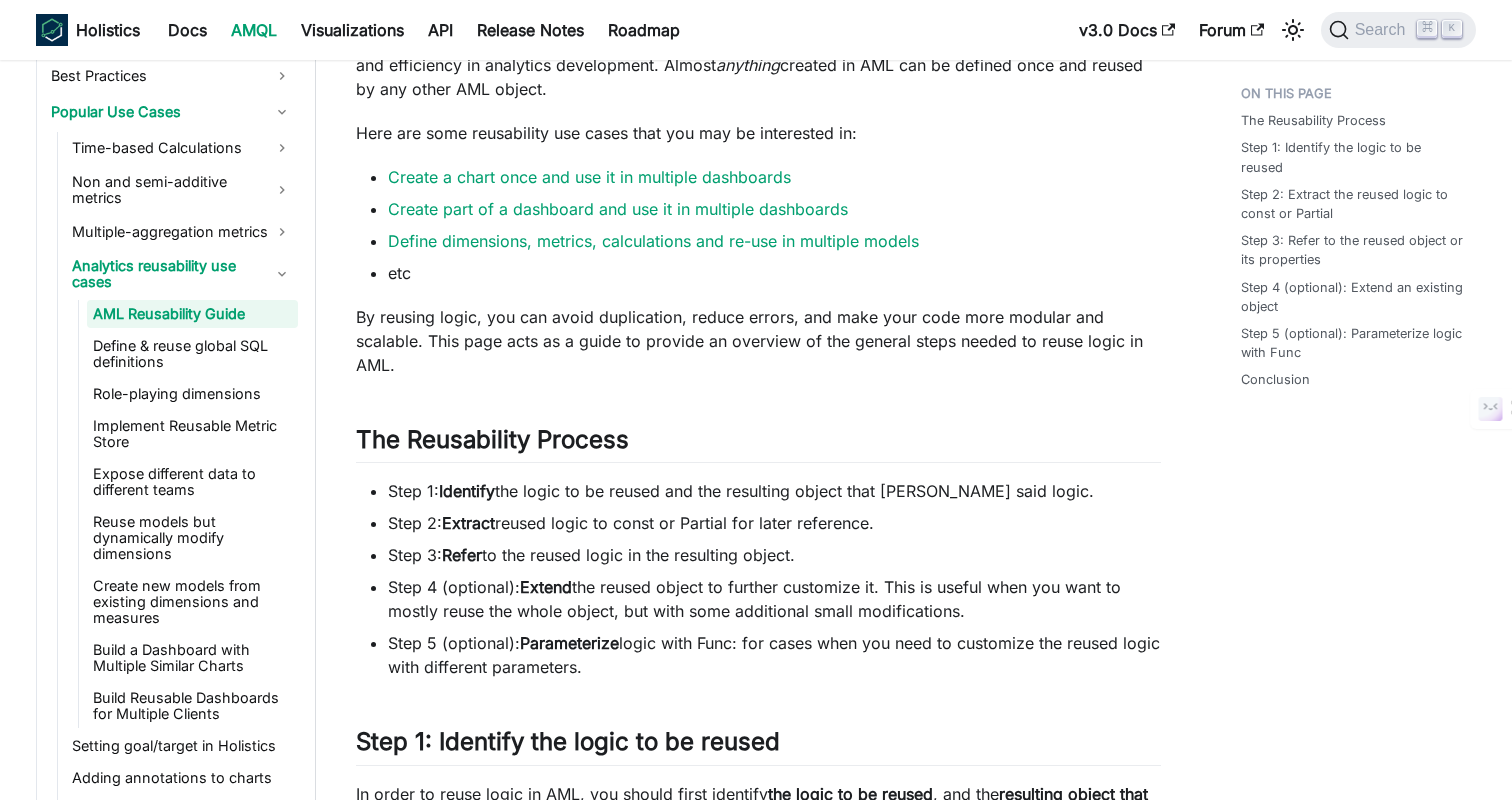 click on "Create part of a dashboard and use it in multiple dashboards" at bounding box center (774, 209) 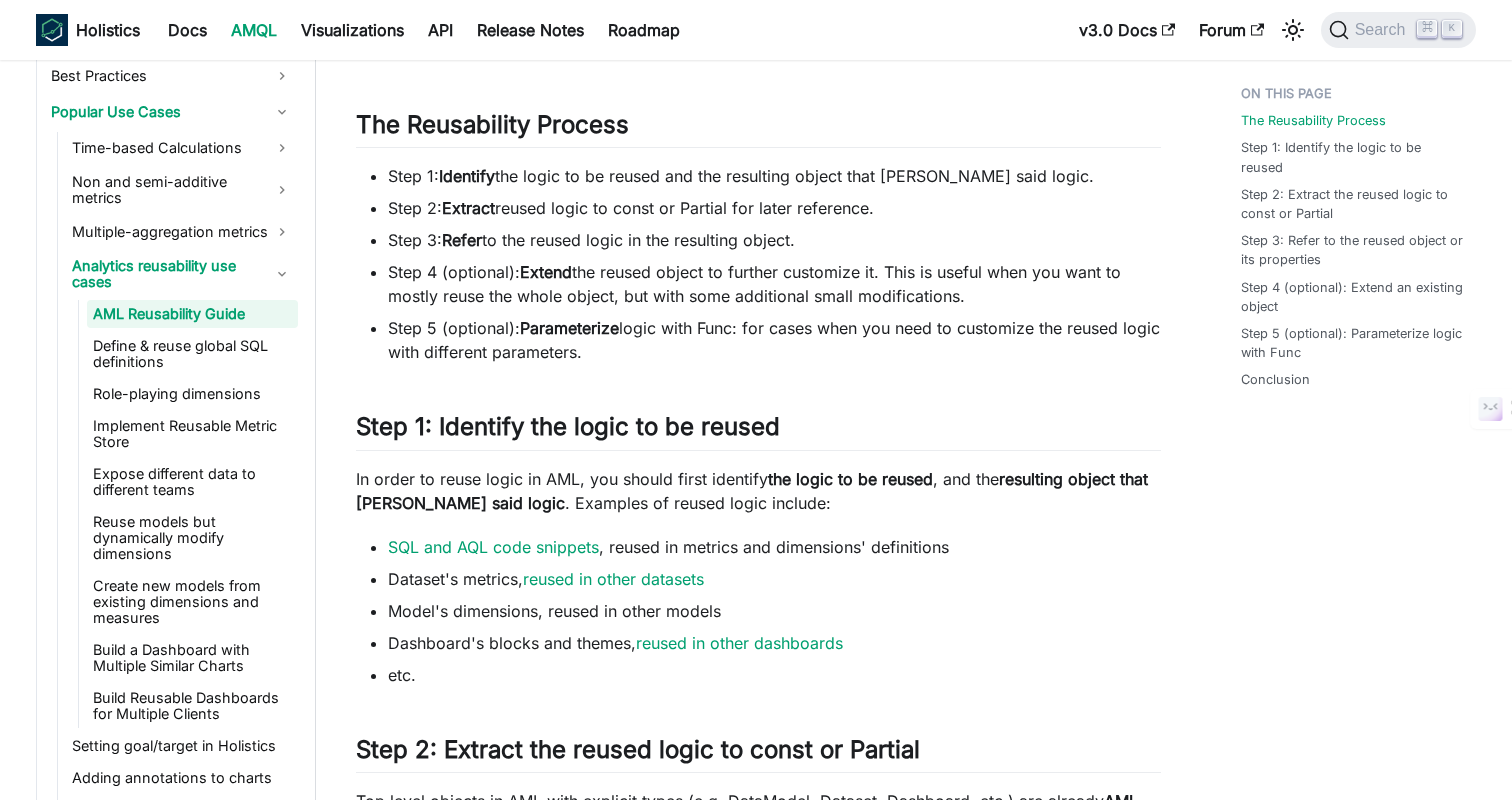 scroll, scrollTop: 0, scrollLeft: 0, axis: both 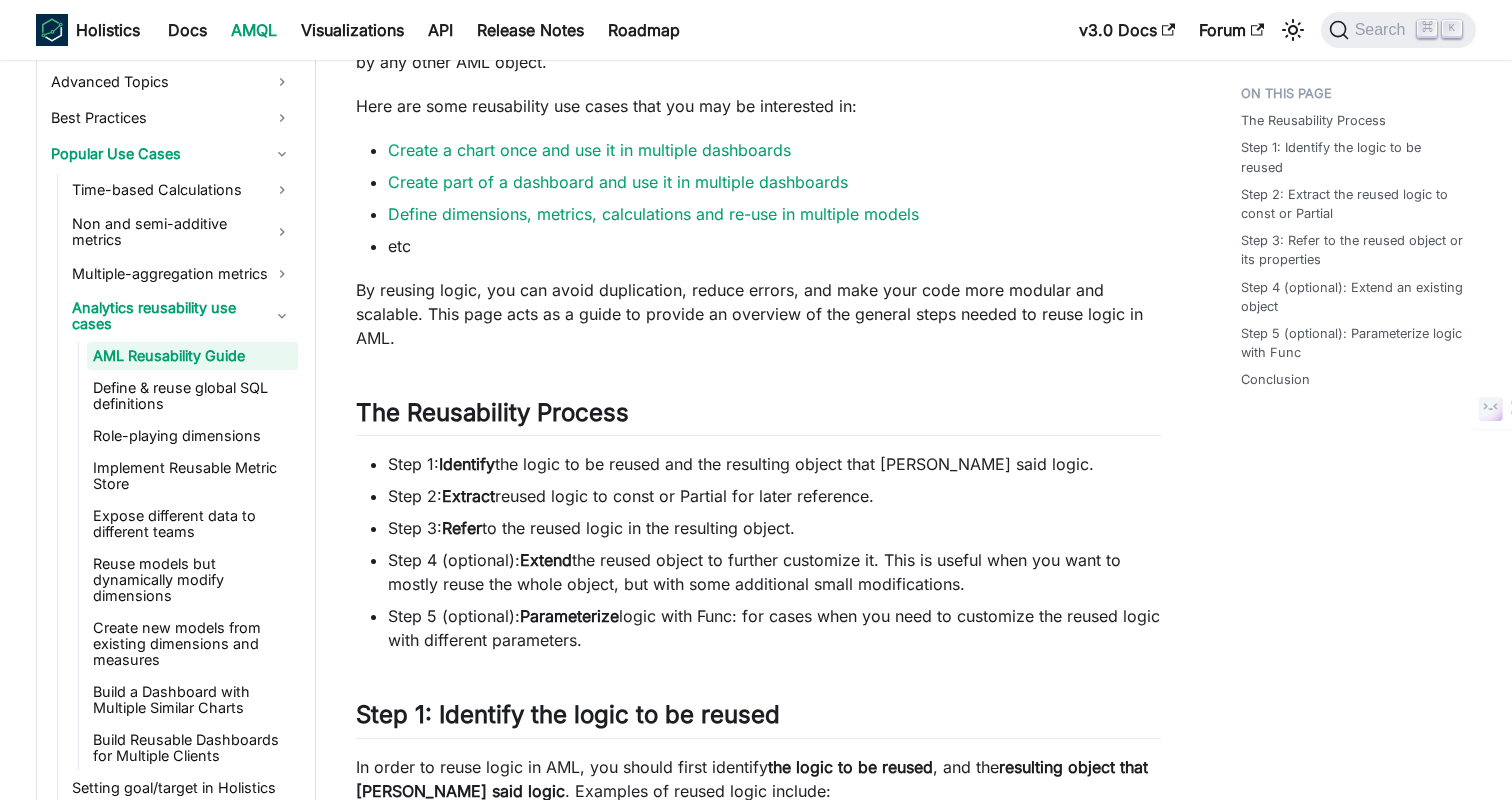 click on "Create part of a dashboard and use it in multiple dashboards" at bounding box center [774, 182] 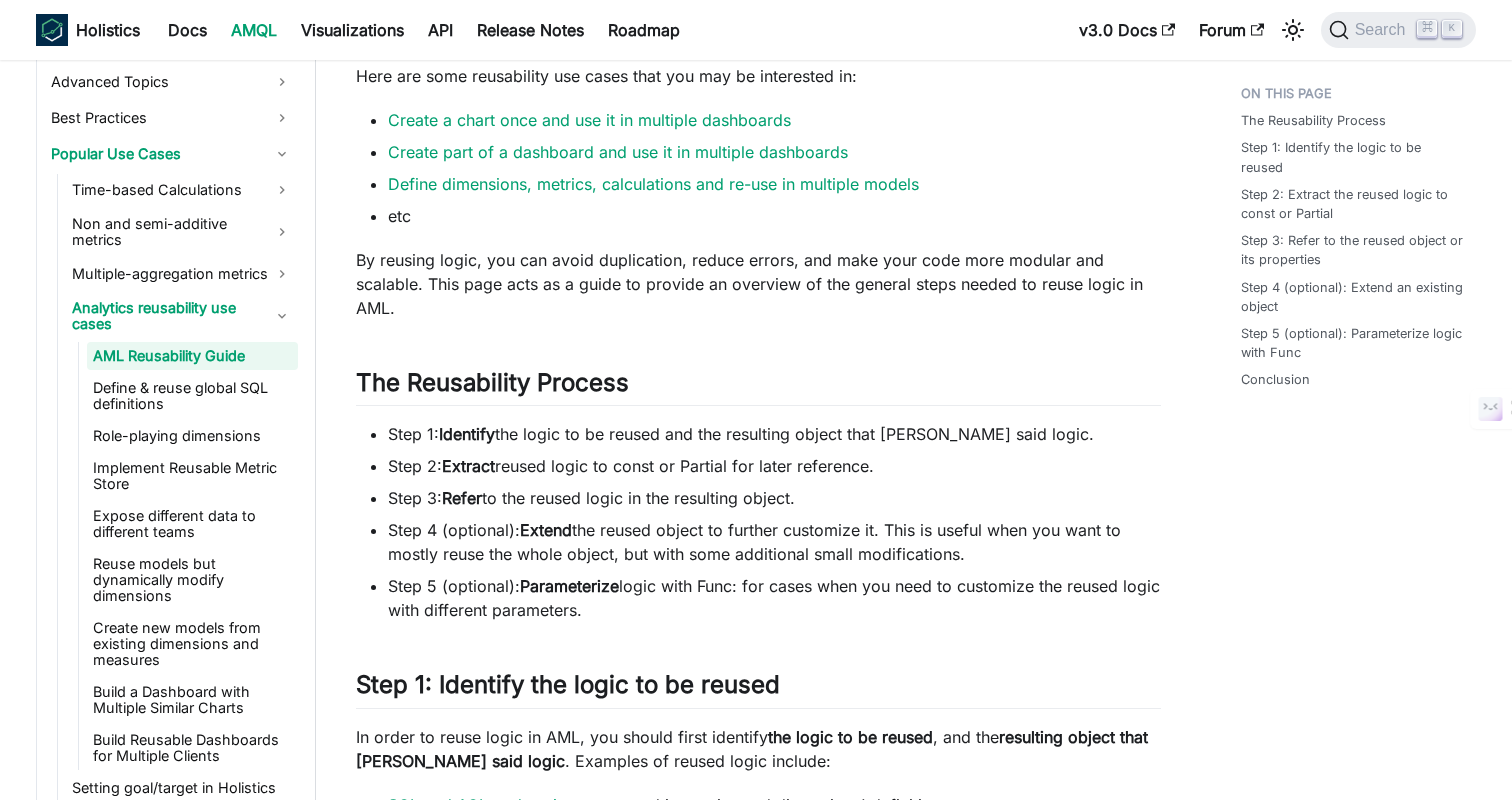 scroll, scrollTop: 231, scrollLeft: 0, axis: vertical 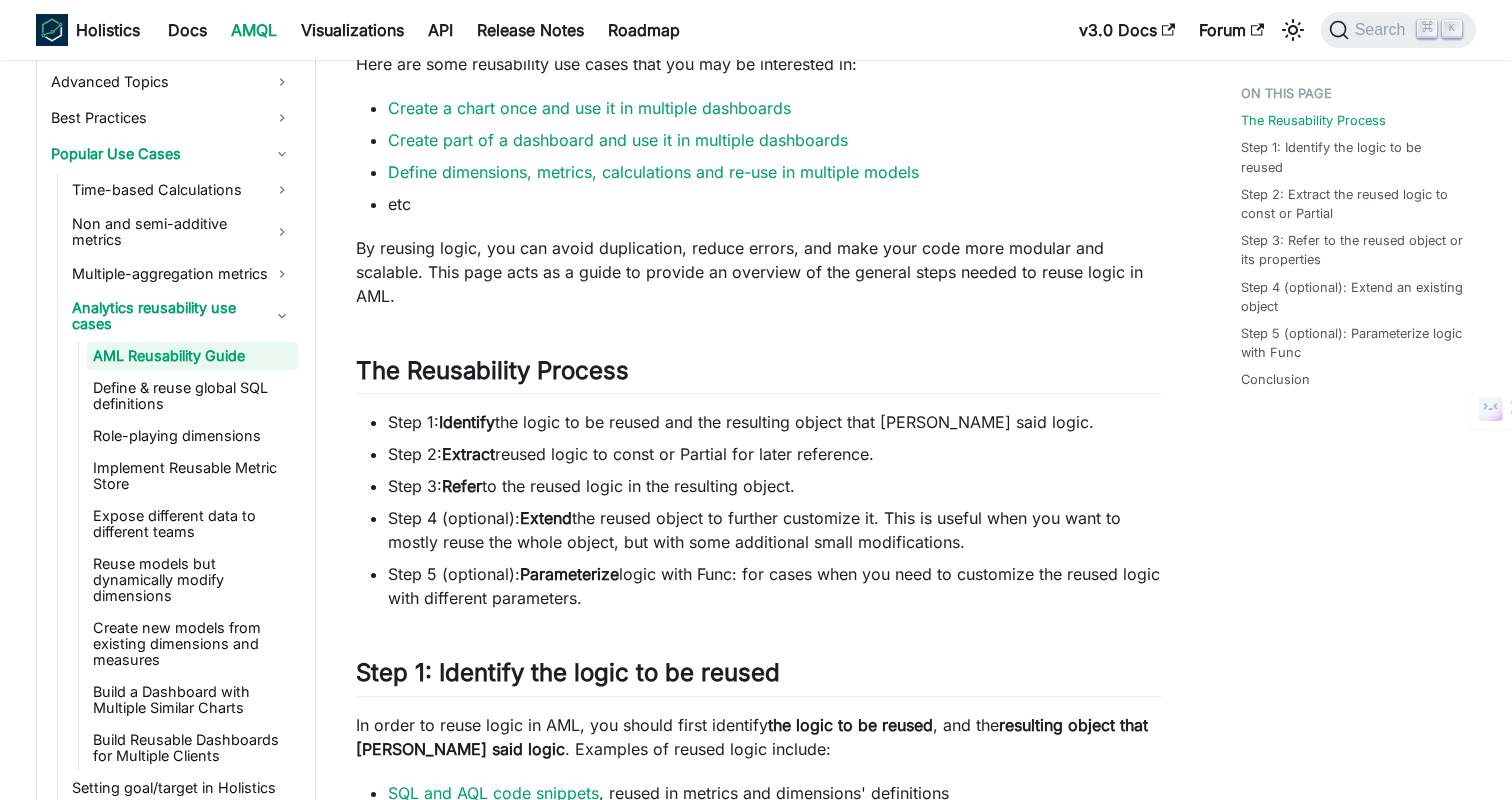 click on "By reusing logic, you can avoid duplication, reduce errors, and make your code more modular and scalable. This page acts as a guide to provide an overview of the general steps needed to reuse logic in AML." at bounding box center (758, 272) 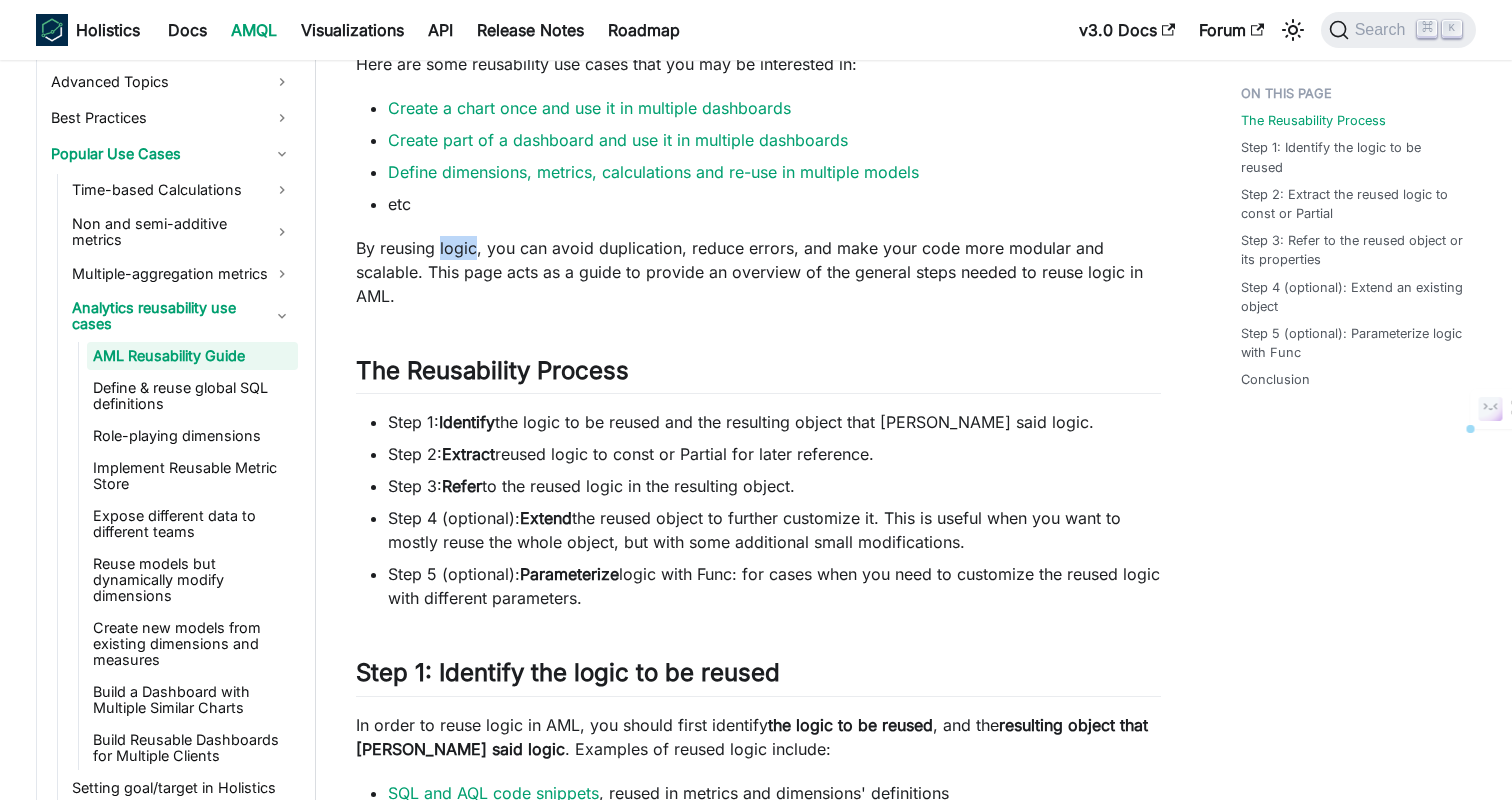 click on "By reusing logic, you can avoid duplication, reduce errors, and make your code more modular and scalable. This page acts as a guide to provide an overview of the general steps needed to reuse logic in AML." at bounding box center [758, 272] 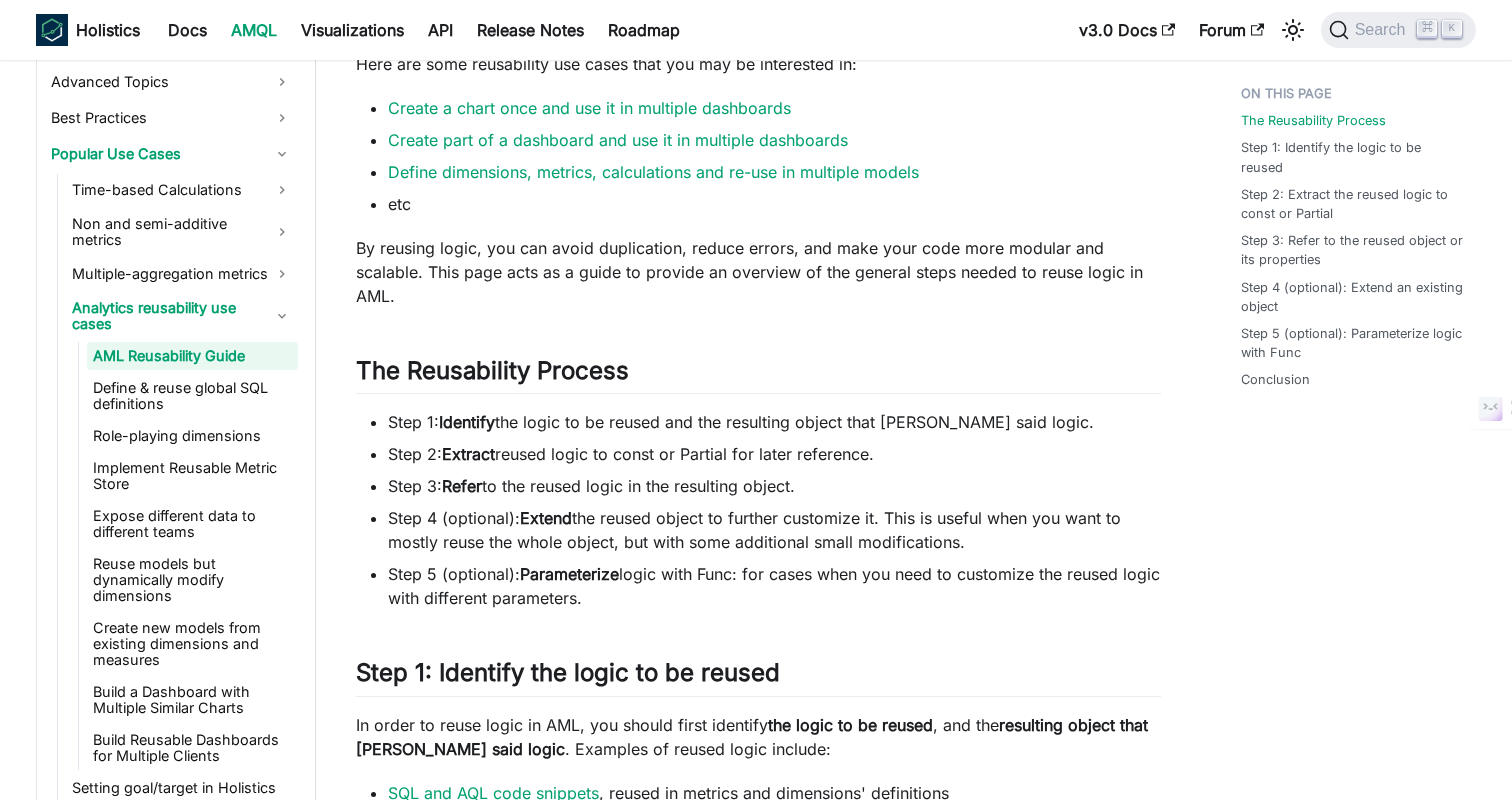 click on "By reusing logic, you can avoid duplication, reduce errors, and make your code more modular and scalable. This page acts as a guide to provide an overview of the general steps needed to reuse logic in AML." at bounding box center (758, 272) 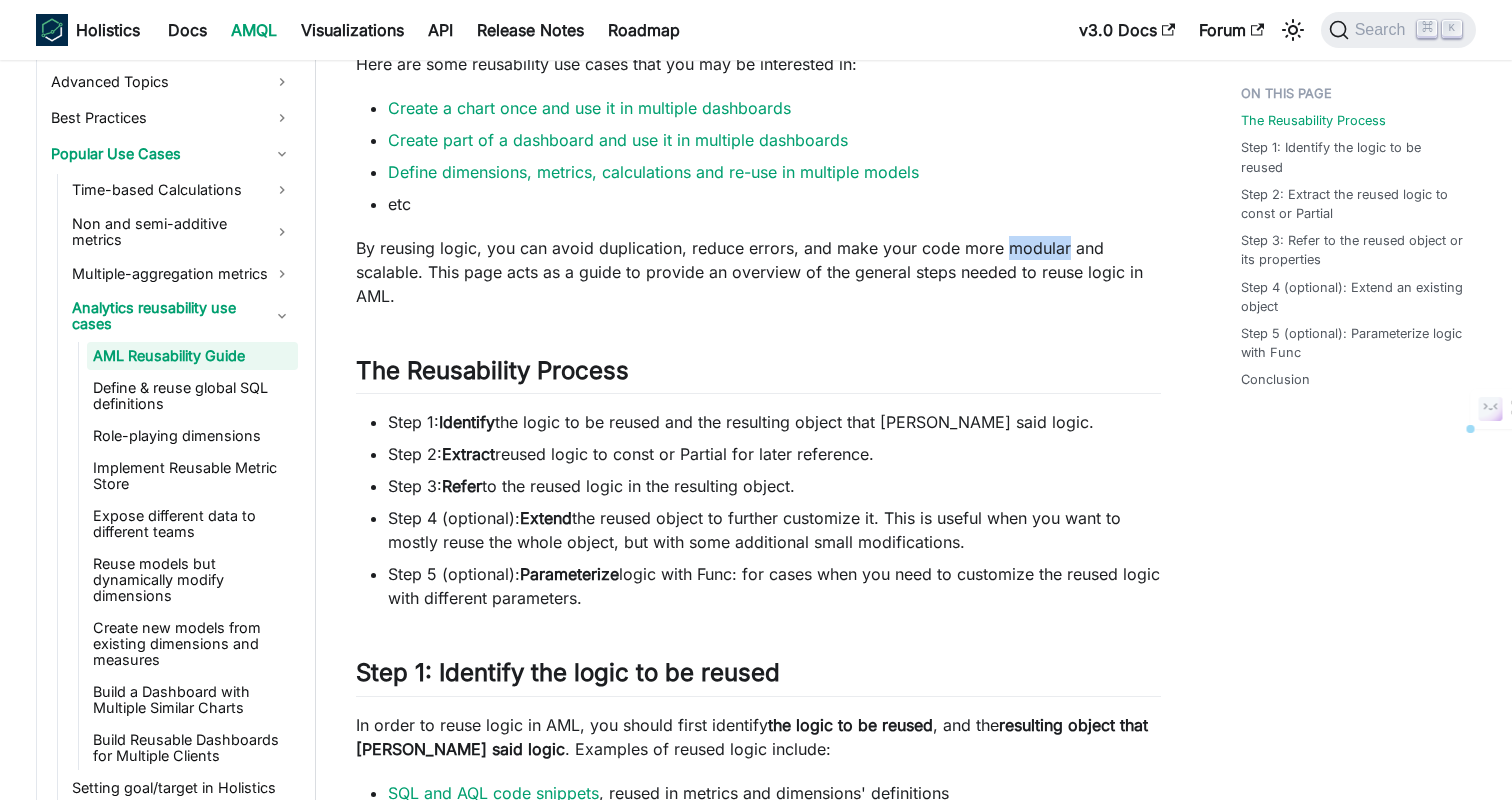 click on "By reusing logic, you can avoid duplication, reduce errors, and make your code more modular and scalable. This page acts as a guide to provide an overview of the general steps needed to reuse logic in AML." at bounding box center [758, 272] 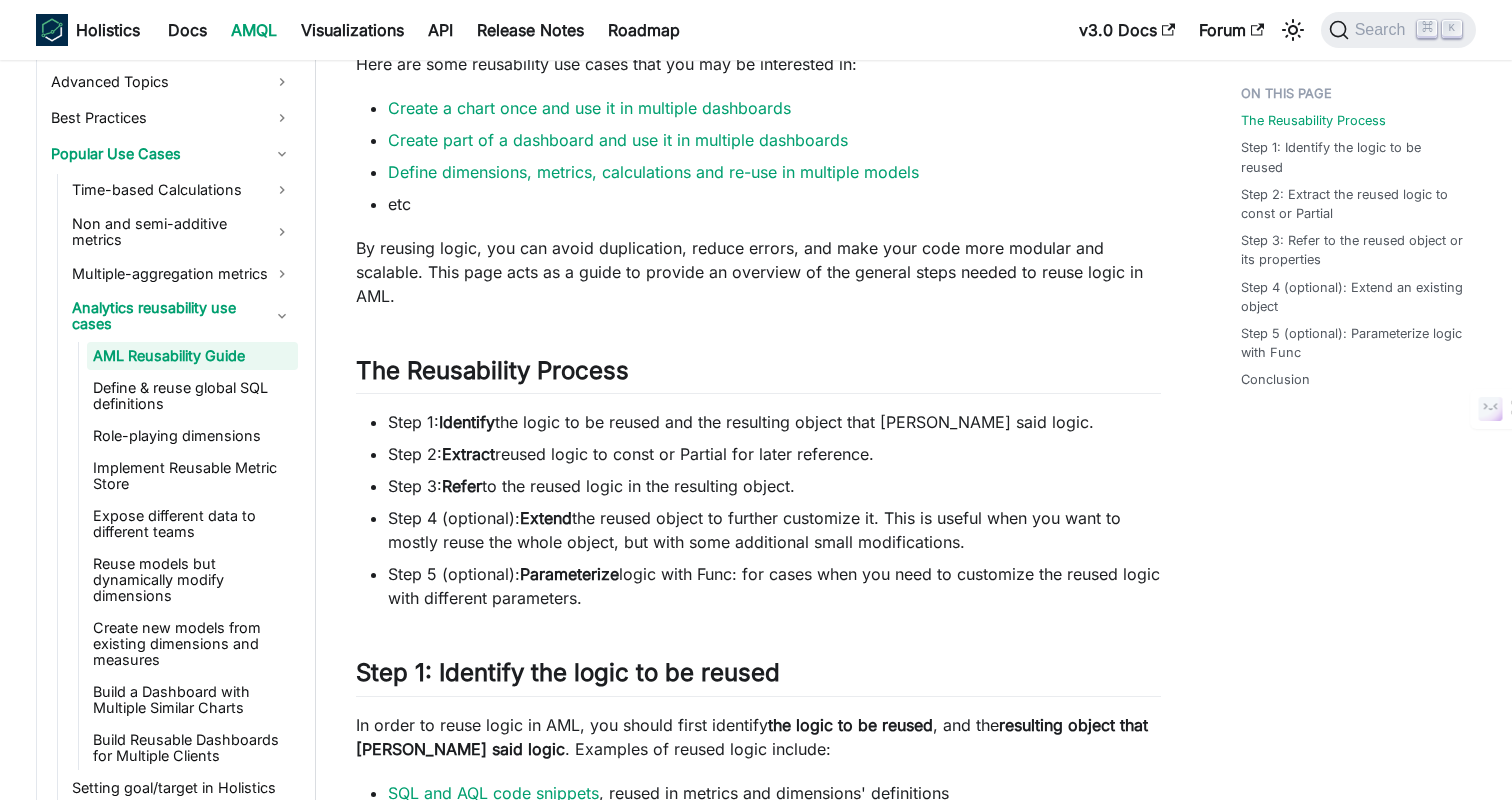 click on "AML Reusability Guide AML  provides  several features  to reuse code and logic across different objects, improving maintainability and efficiency in analytics development. Almost  anything  created in AML can be defined once and reused by any other AML object. Here are some reusability use cases that you may be interested in: Create a chart once and use it in multiple dashboards Create part of a dashboard and use it in multiple dashboards Define dimensions, metrics, calculations and re-use in multiple models etc By reusing logic, you can avoid duplication, reduce errors, and make your code more modular and scalable. This page acts as a guide to provide an overview of the general steps needed to reuse logic in AML. The Reusability Process ​ Step 1:  Identify  the logic to be reused and the resulting object that will reuse said logic. Step 2:  Extract  reused logic to const or Partial for later reference. Step 3:  Refer  to the reused logic in the resulting object. Step 4 (optional):  Extend Parameterize ​" at bounding box center (758, 3013) 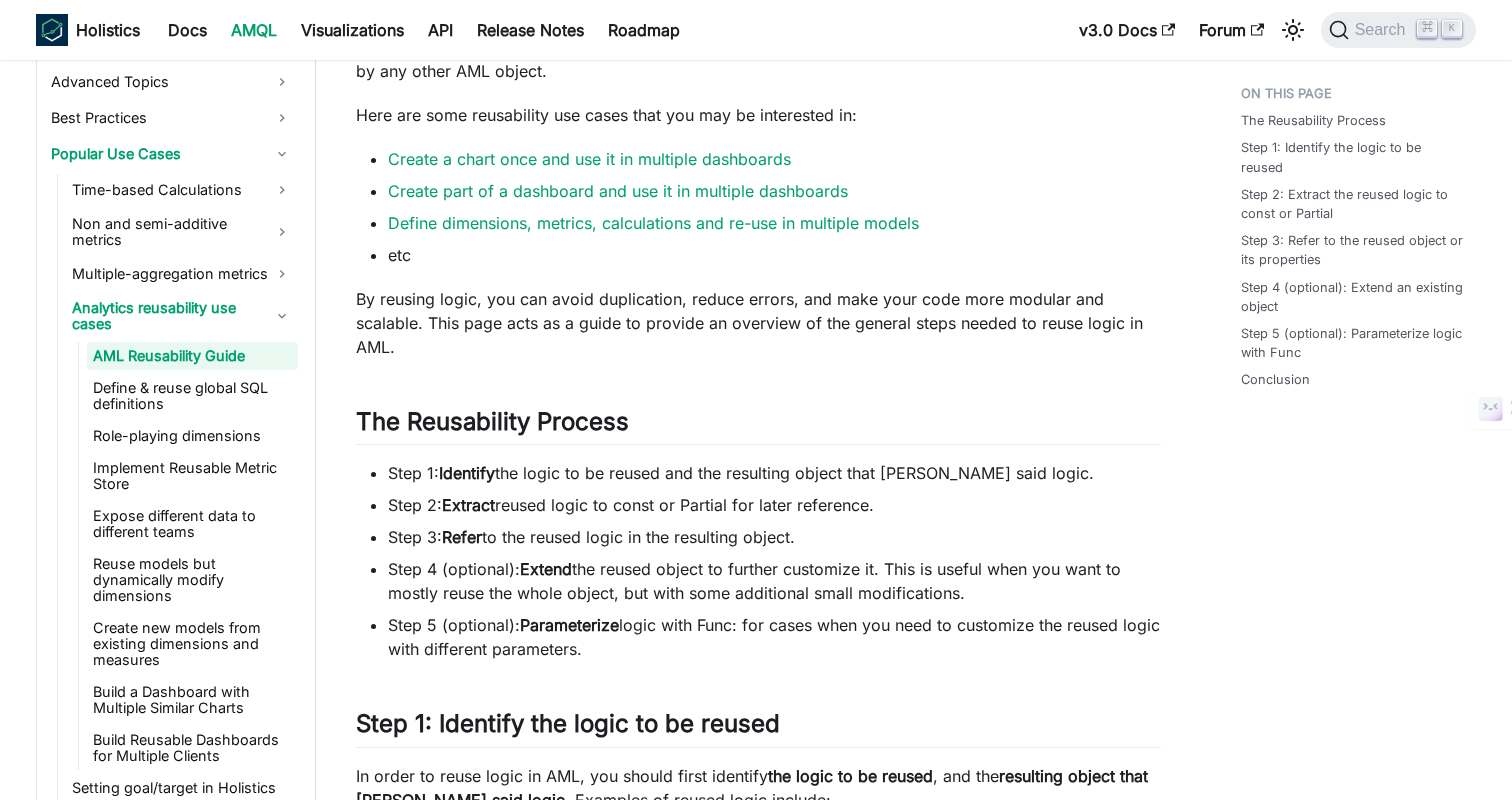 scroll, scrollTop: 0, scrollLeft: 0, axis: both 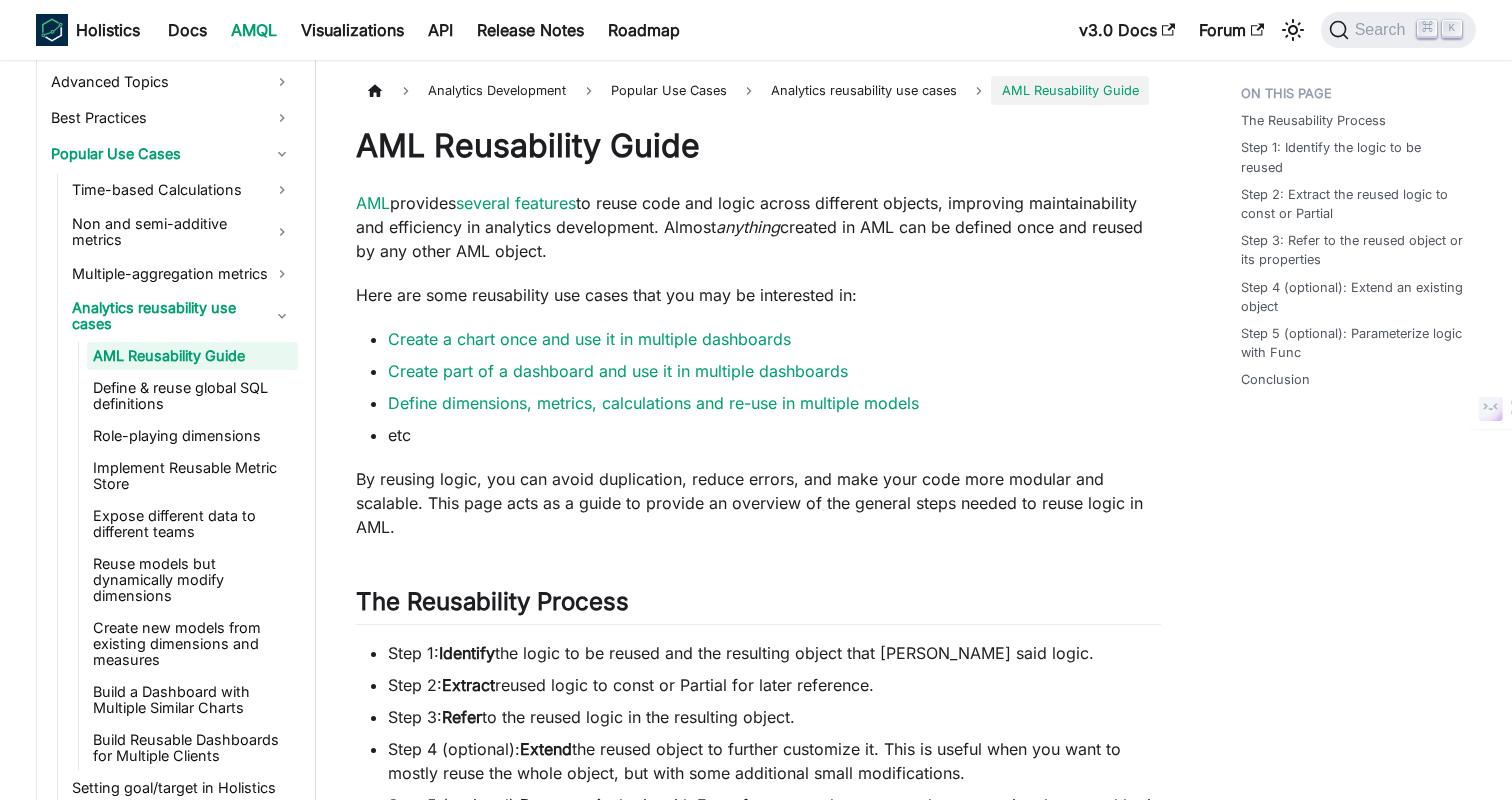 click on "Define dimensions, metrics, calculations and re-use in multiple models" at bounding box center (774, 403) 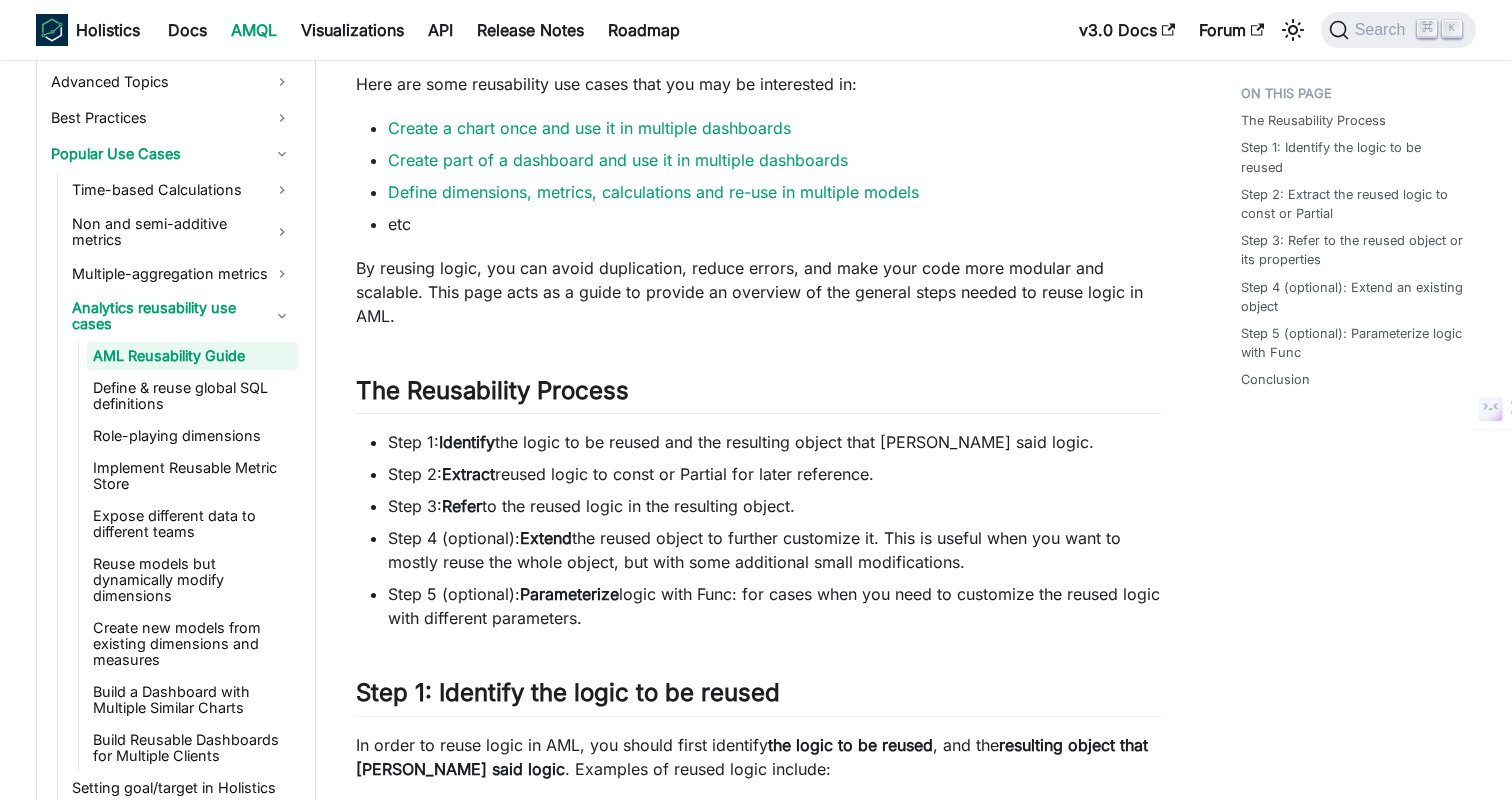 scroll, scrollTop: 222, scrollLeft: 0, axis: vertical 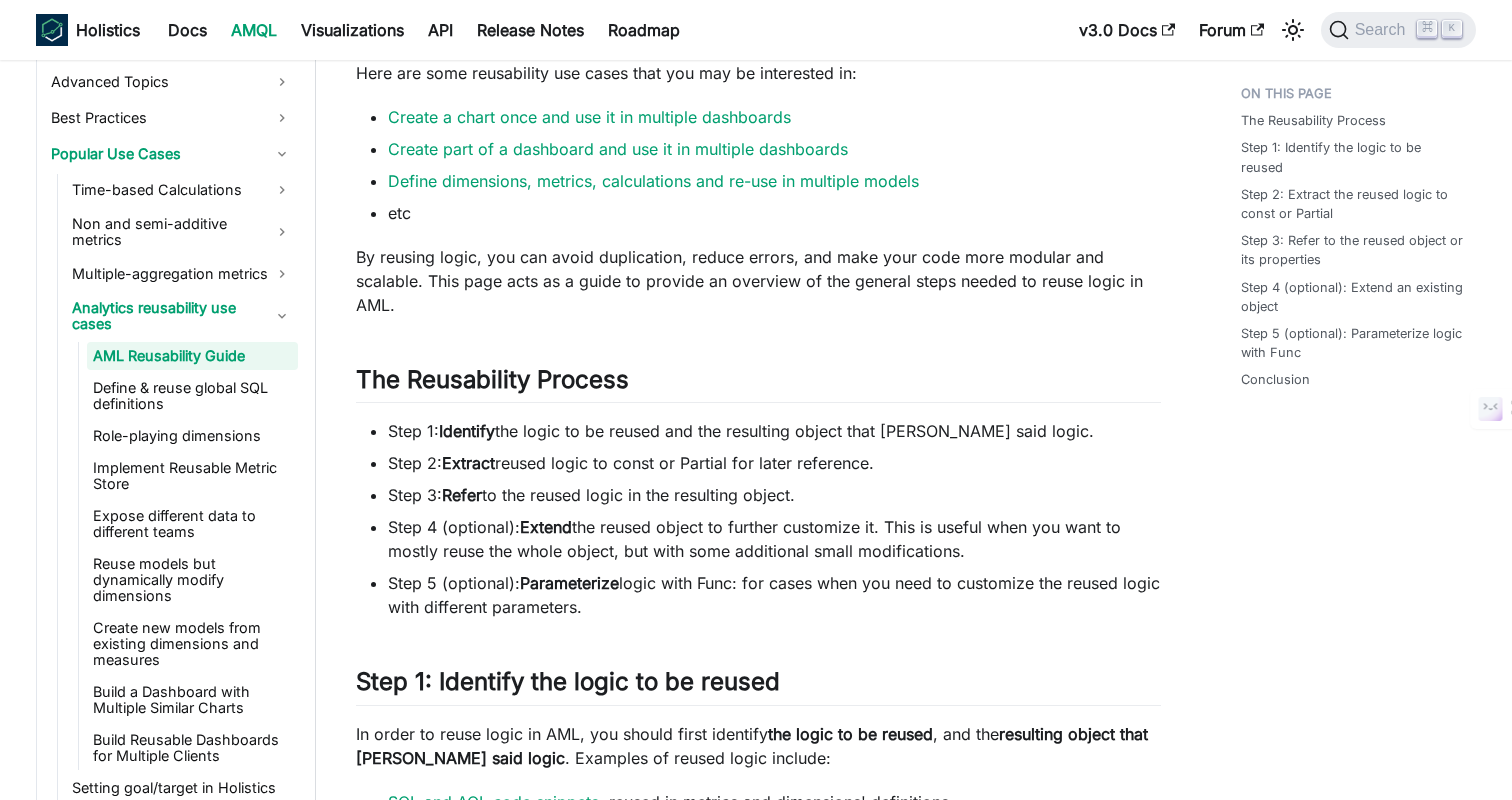 click on "AML Reusability Guide AML  provides  several features  to reuse code and logic across different objects, improving maintainability and efficiency in analytics development. Almost  anything  created in AML can be defined once and reused by any other AML object. Here are some reusability use cases that you may be interested in: Create a chart once and use it in multiple dashboards Create part of a dashboard and use it in multiple dashboards Define dimensions, metrics, calculations and re-use in multiple models etc By reusing logic, you can avoid duplication, reduce errors, and make your code more modular and scalable. This page acts as a guide to provide an overview of the general steps needed to reuse logic in AML. The Reusability Process ​ Step 1:  Identify  the logic to be reused and the resulting object that will reuse said logic. Step 2:  Extract  reused logic to const or Partial for later reference. Step 3:  Refer  to the reused logic in the resulting object. Step 4 (optional):  Extend Parameterize ​" at bounding box center (758, 3022) 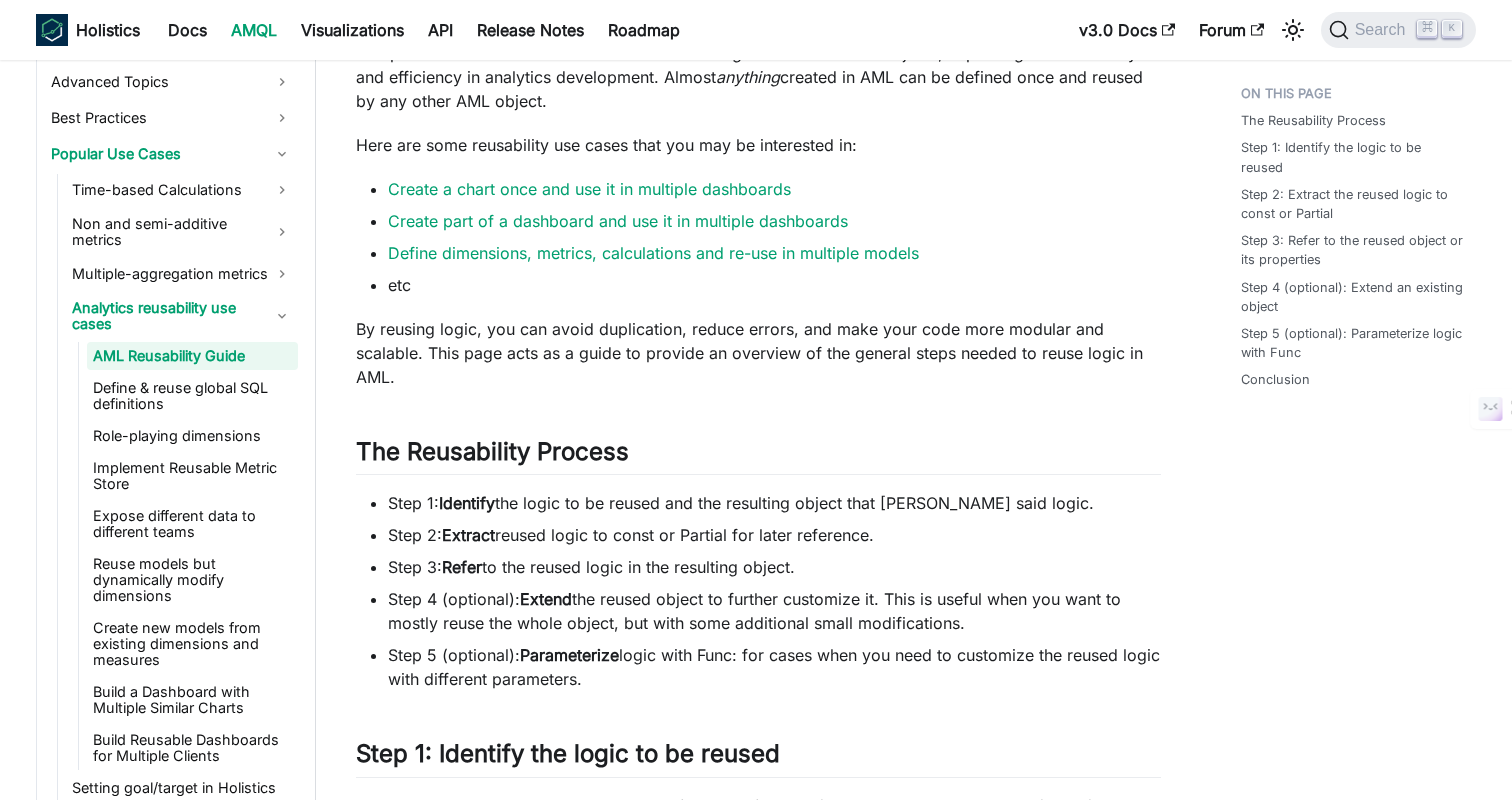scroll, scrollTop: 0, scrollLeft: 0, axis: both 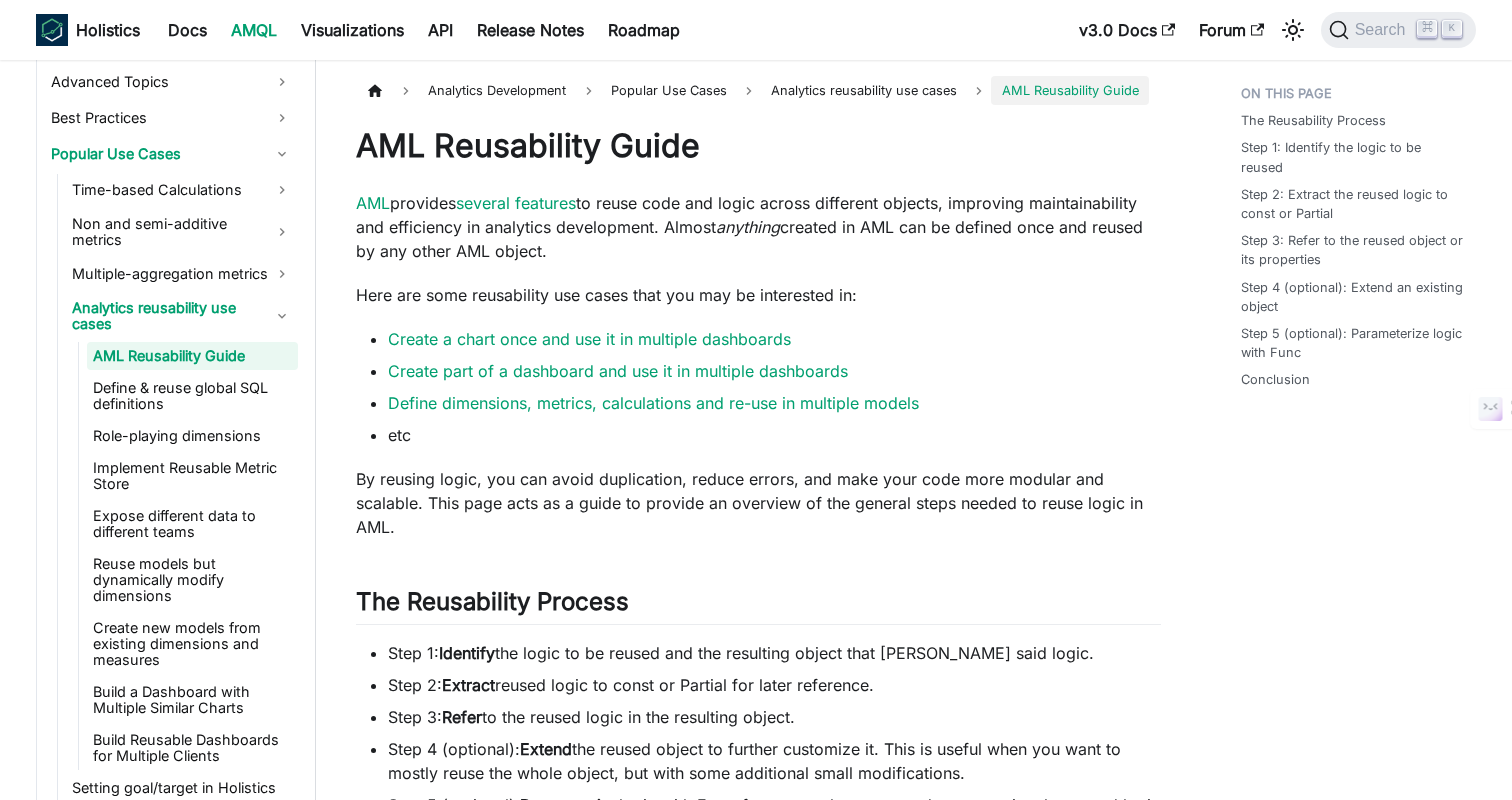 click on "Create a chart once and use it in multiple dashboards Create part of a dashboard and use it in multiple dashboards Define dimensions, metrics, calculations and re-use in multiple models etc" at bounding box center [758, 387] 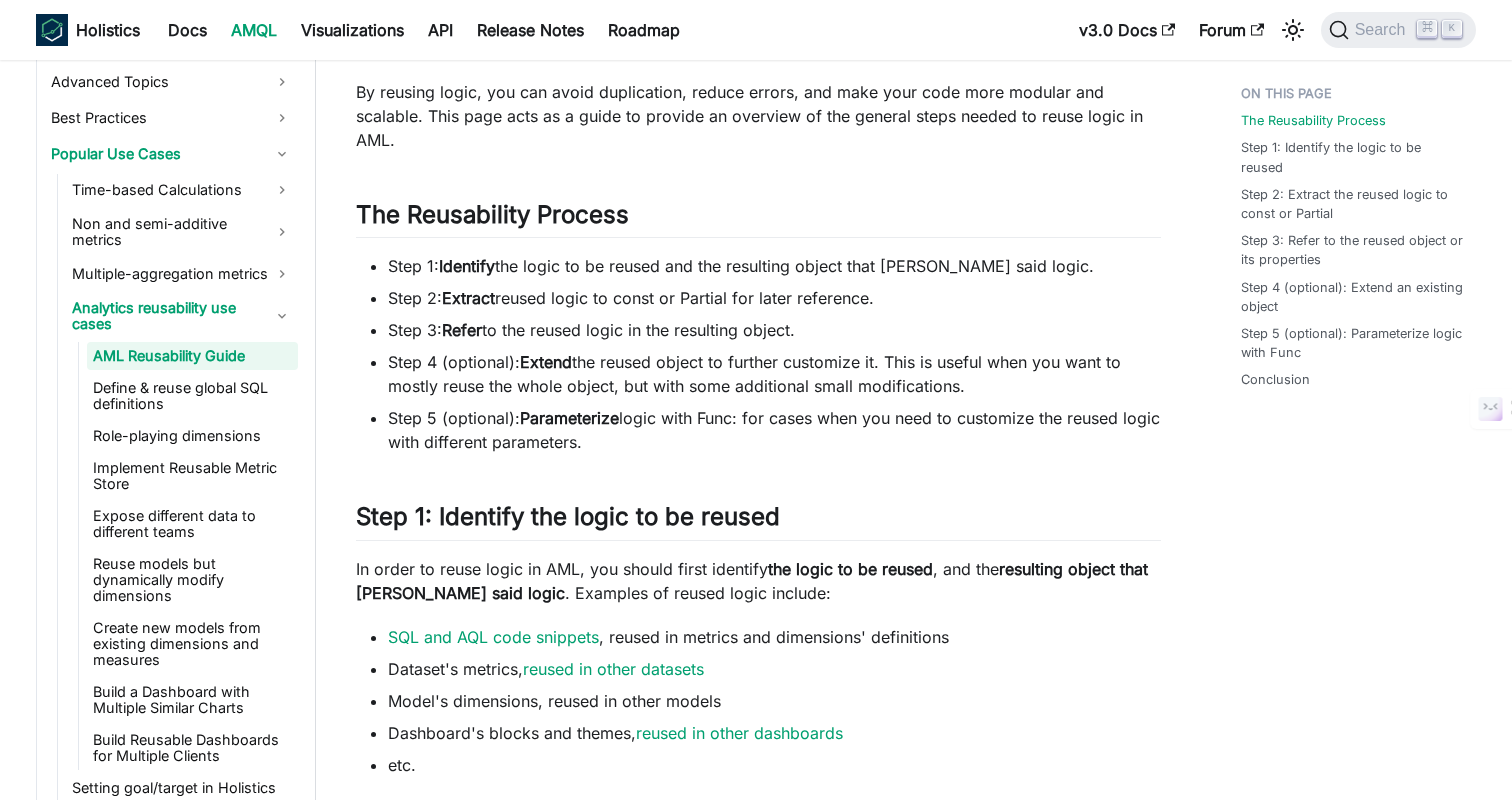 scroll, scrollTop: 390, scrollLeft: 0, axis: vertical 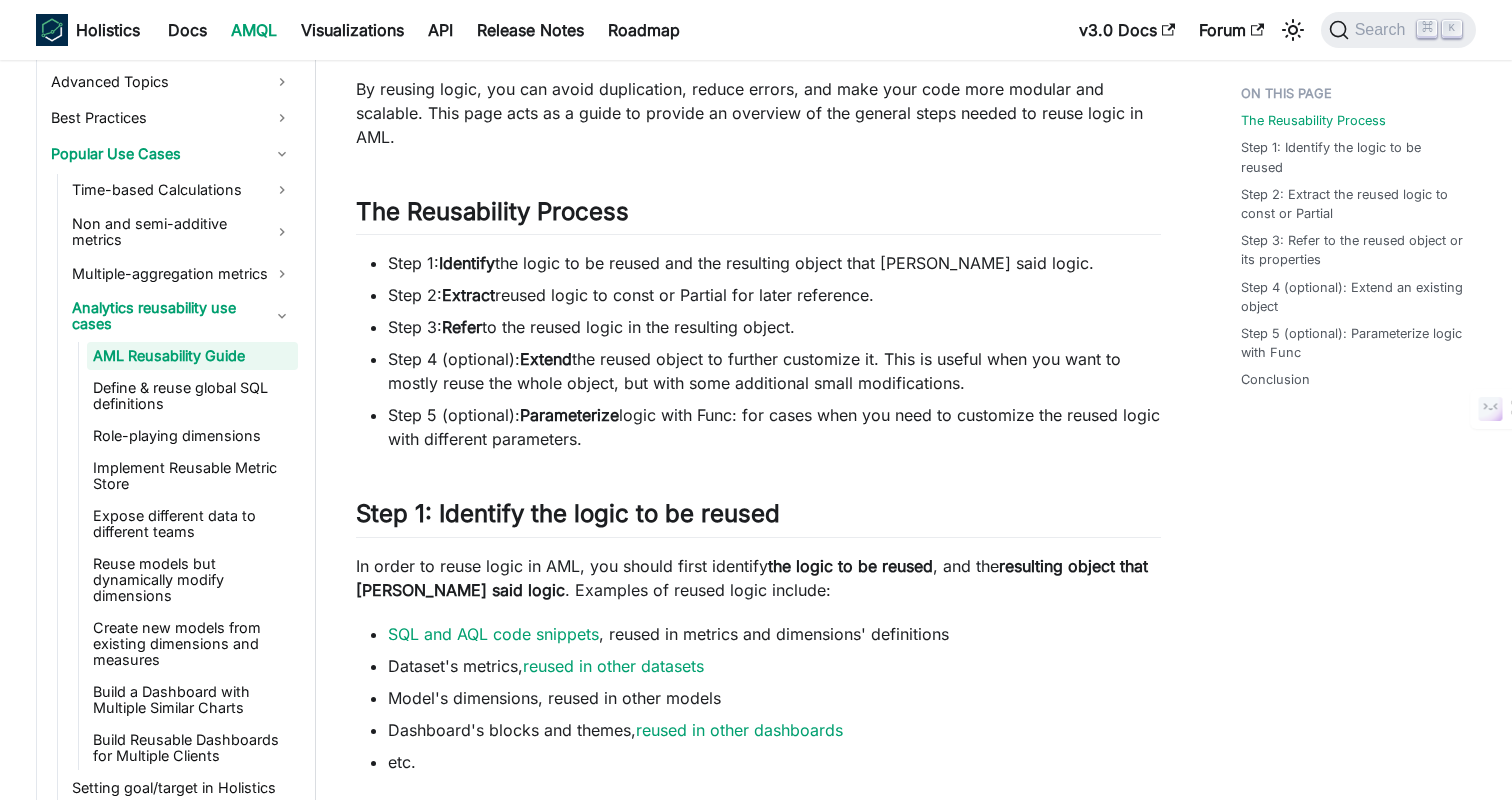 click on "AML Reusability Guide AML  provides  several features  to reuse code and logic across different objects, improving maintainability and efficiency in analytics development. Almost  anything  created in AML can be defined once and reused by any other AML object. Here are some reusability use cases that you may be interested in: Create a chart once and use it in multiple dashboards Create part of a dashboard and use it in multiple dashboards Define dimensions, metrics, calculations and re-use in multiple models etc By reusing logic, you can avoid duplication, reduce errors, and make your code more modular and scalable. This page acts as a guide to provide an overview of the general steps needed to reuse logic in AML. The Reusability Process ​ Step 1:  Identify  the logic to be reused and the resulting object that will reuse said logic. Step 2:  Extract  reused logic to const or Partial for later reference. Step 3:  Refer  to the reused logic in the resulting object. Step 4 (optional):  Extend Parameterize ​" at bounding box center [758, 2854] 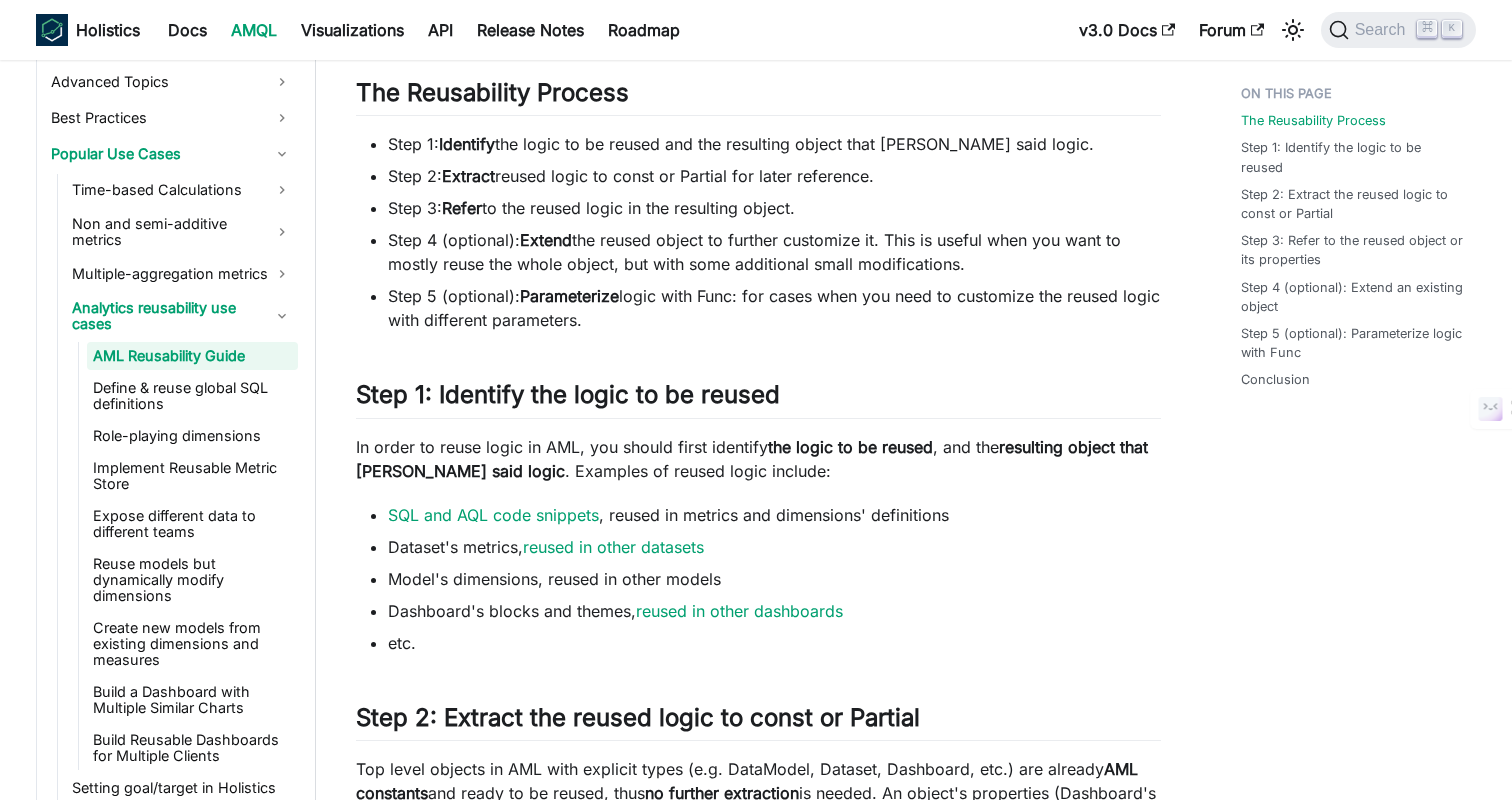 scroll, scrollTop: 512, scrollLeft: 0, axis: vertical 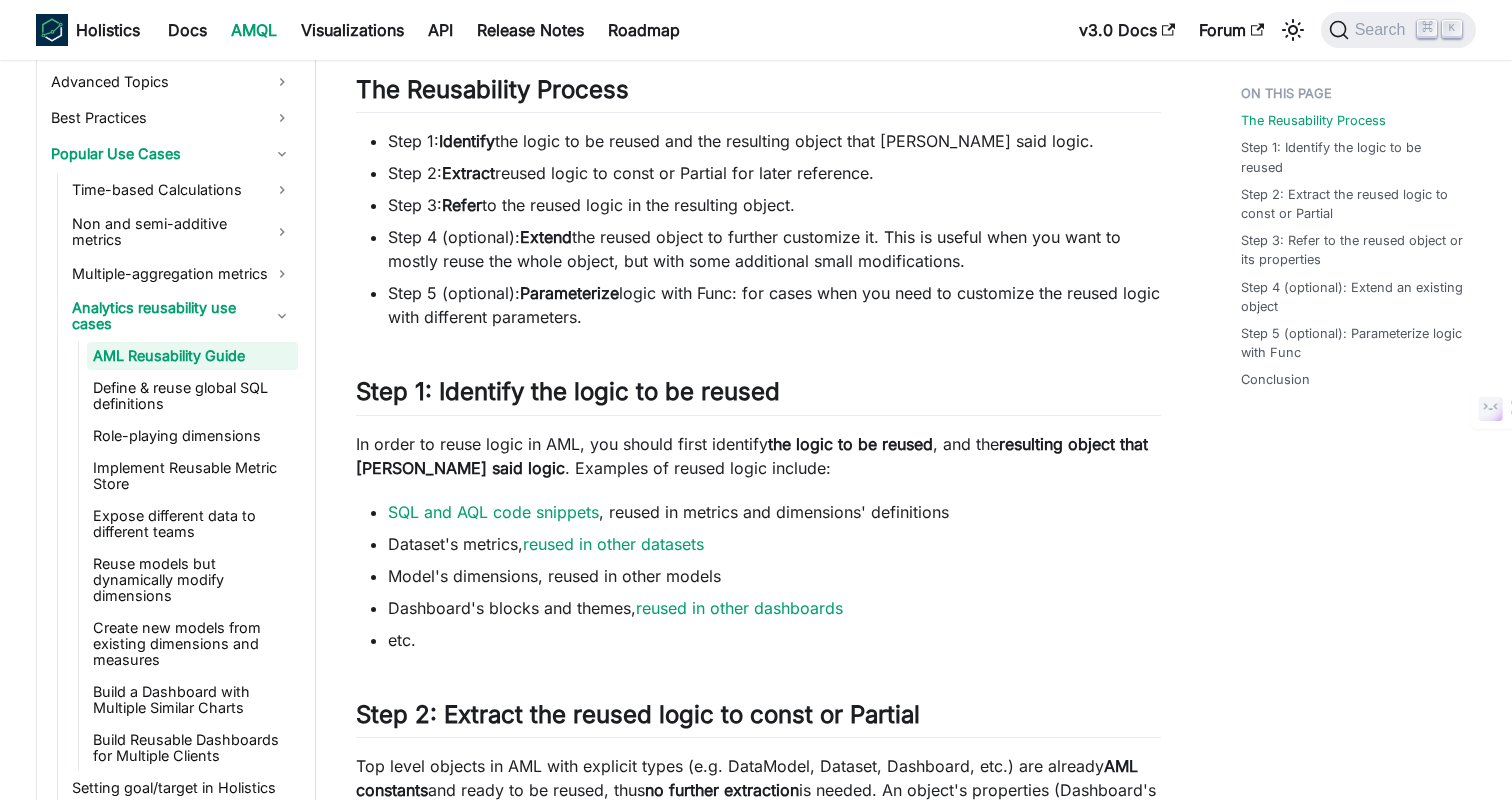 click on "Step 3:  Refer  to the reused logic in the resulting object." at bounding box center (774, 205) 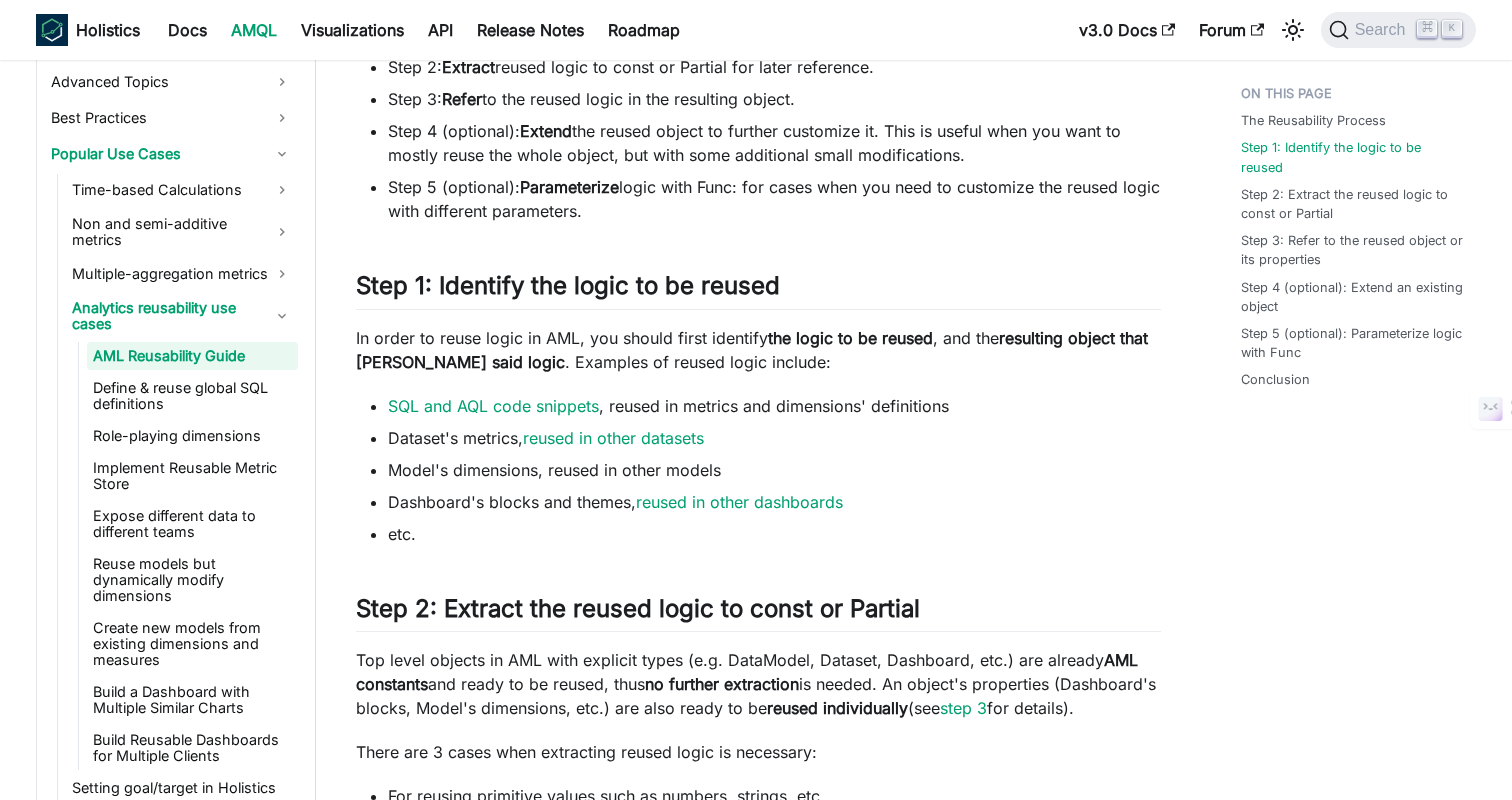 scroll, scrollTop: 621, scrollLeft: 0, axis: vertical 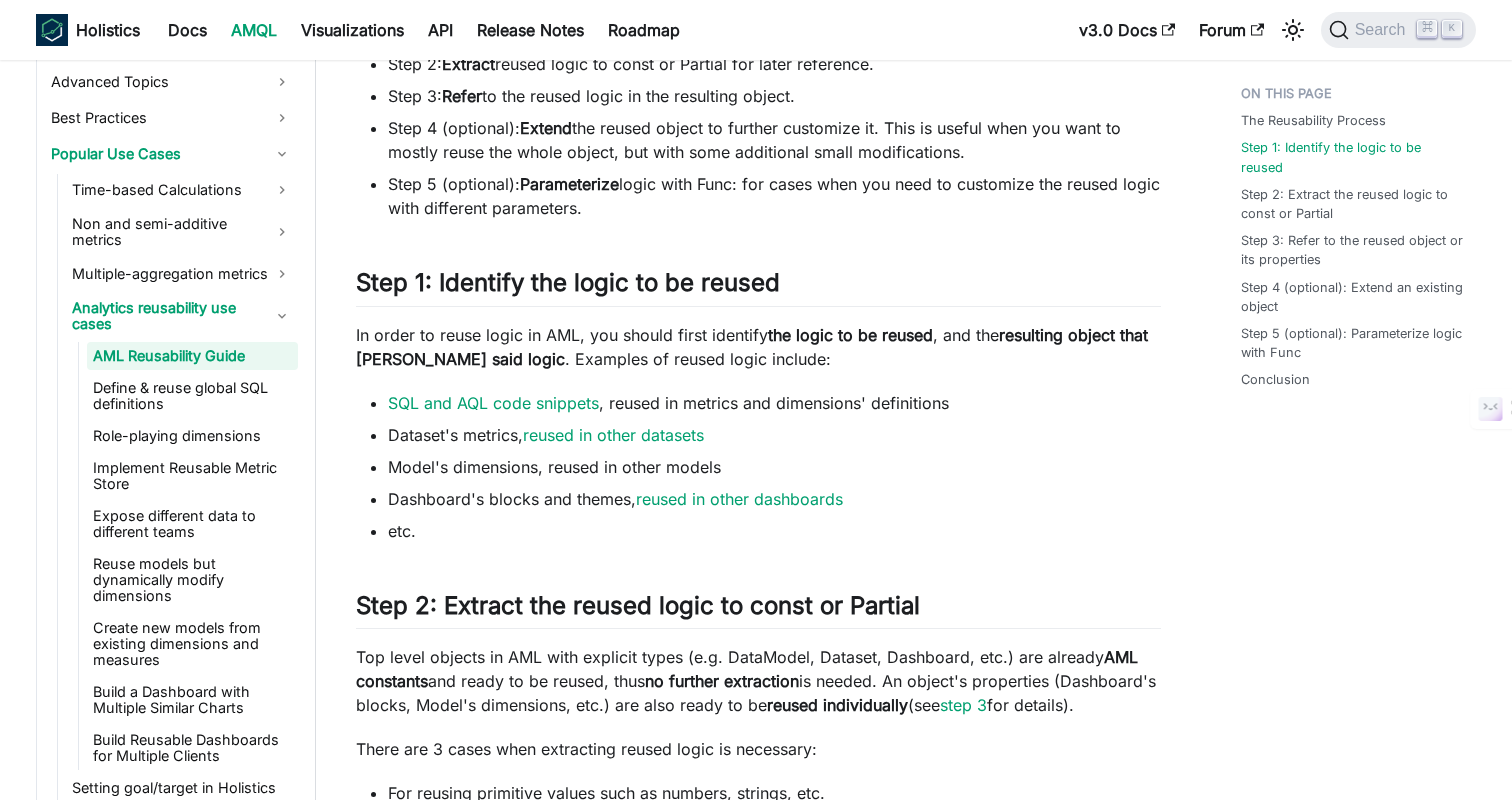 click on "Step 4 (optional):  Extend  the reused object to further customize it. This is useful when you want to mostly reuse the whole object, but with some additional small modifications." at bounding box center [774, 140] 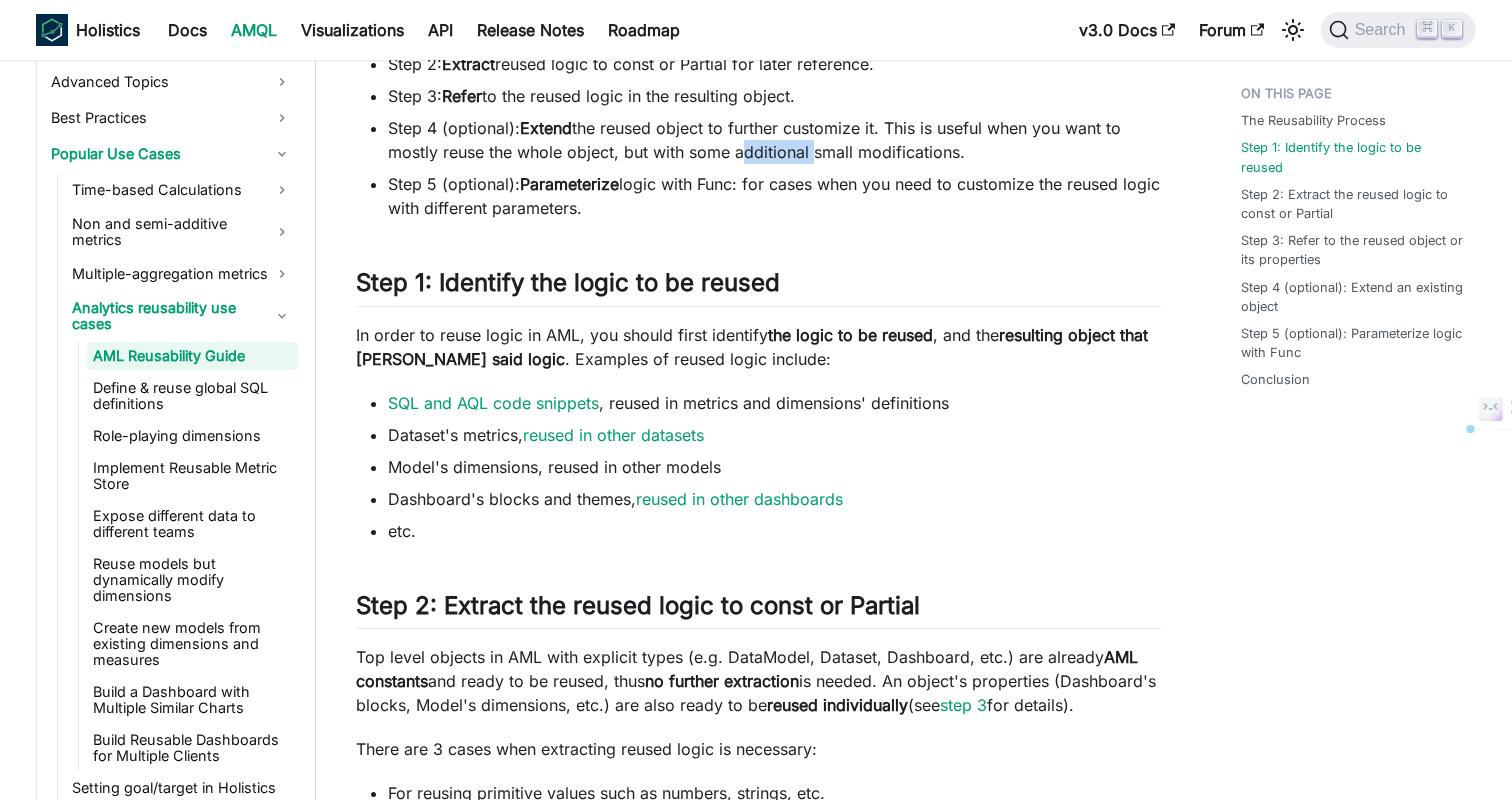 click on "Step 4 (optional):  Extend  the reused object to further customize it. This is useful when you want to mostly reuse the whole object, but with some additional small modifications." at bounding box center [774, 140] 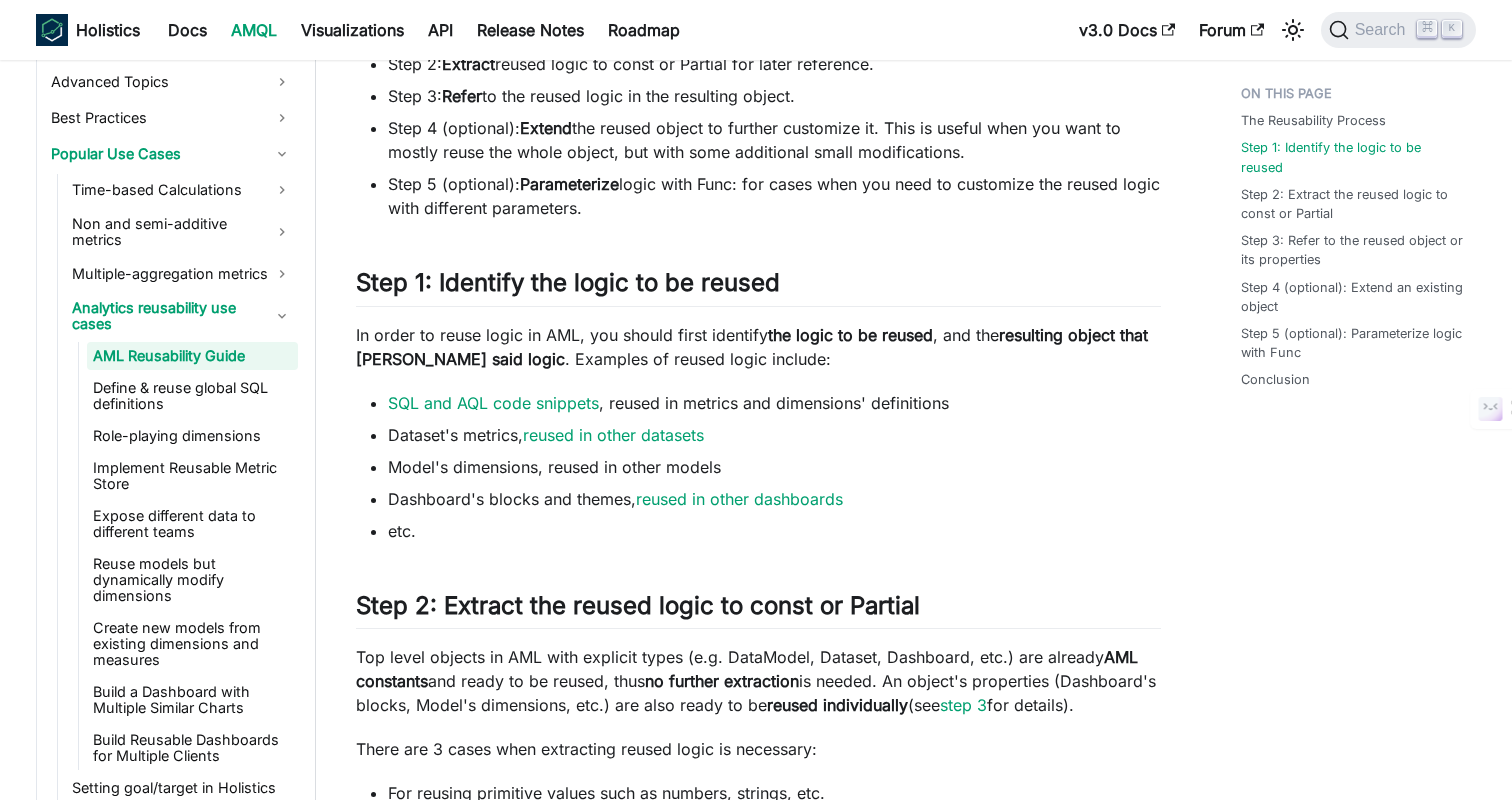 click on "Step 4 (optional):  Extend  the reused object to further customize it. This is useful when you want to mostly reuse the whole object, but with some additional small modifications." at bounding box center [774, 140] 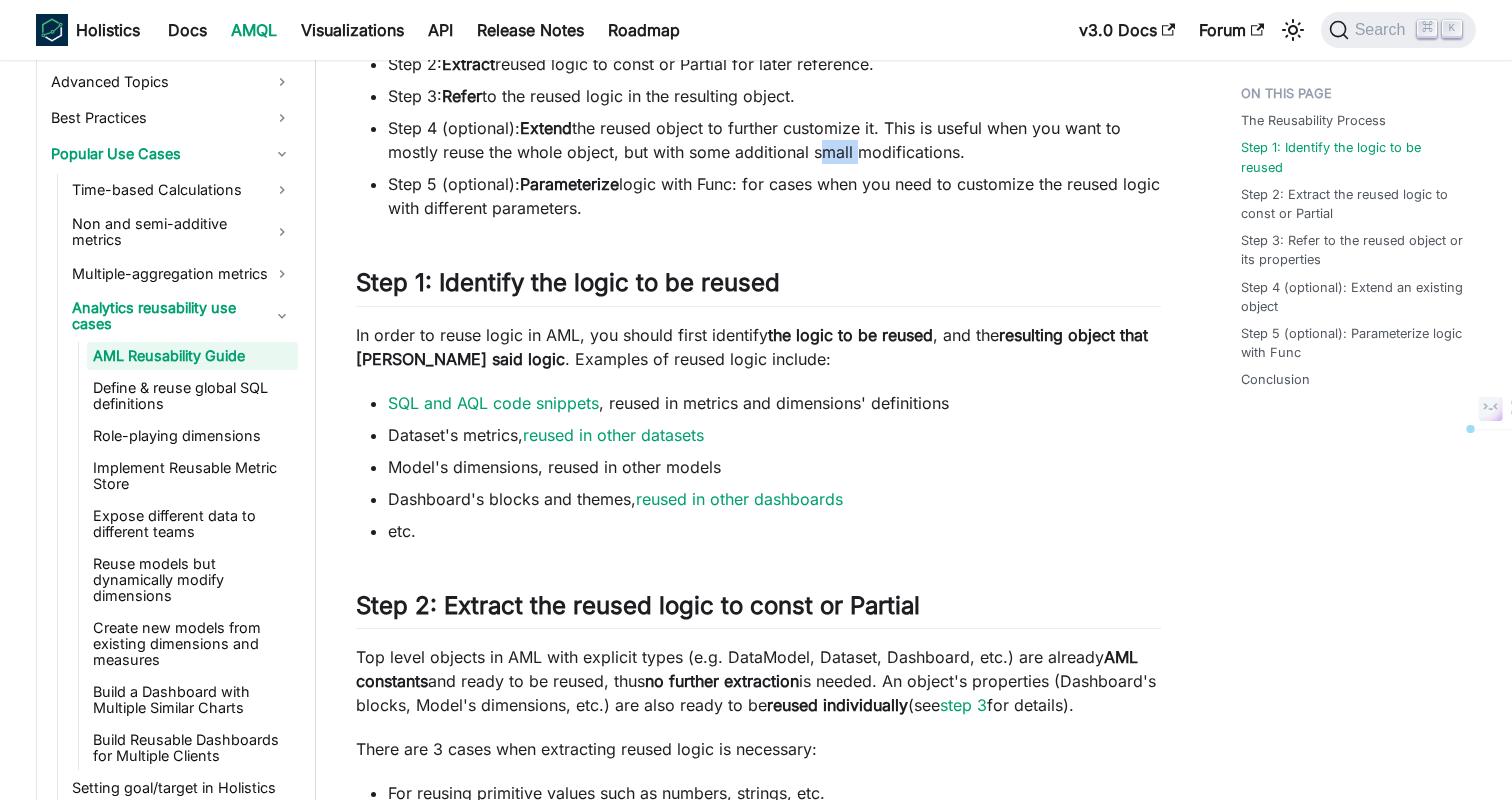 click on "Step 4 (optional):  Extend  the reused object to further customize it. This is useful when you want to mostly reuse the whole object, but with some additional small modifications." at bounding box center (774, 140) 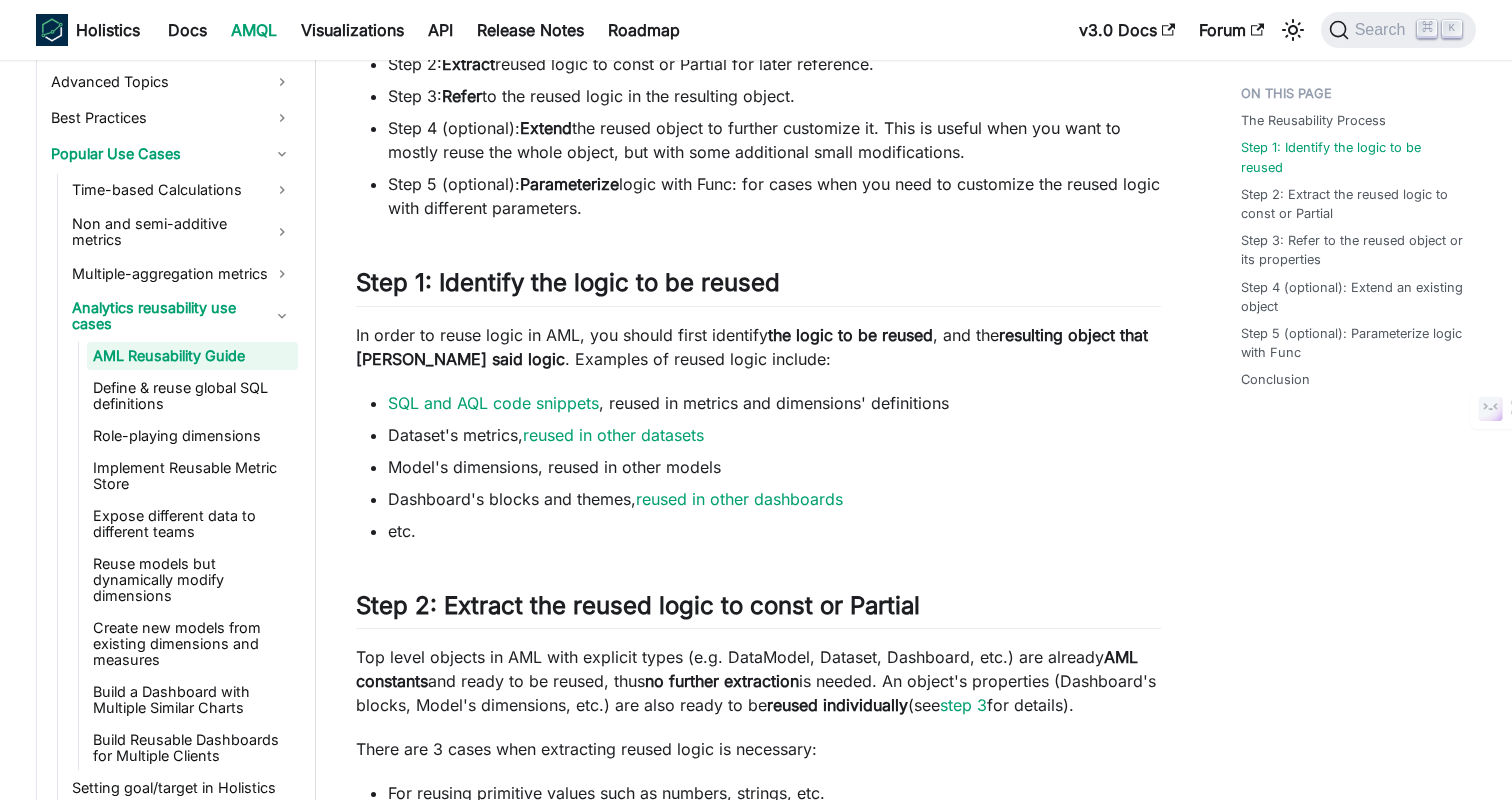click on "Step 5 (optional):  Parameterize  logic with Func: for cases when you need to customize the reused logic with different parameters." at bounding box center [774, 196] 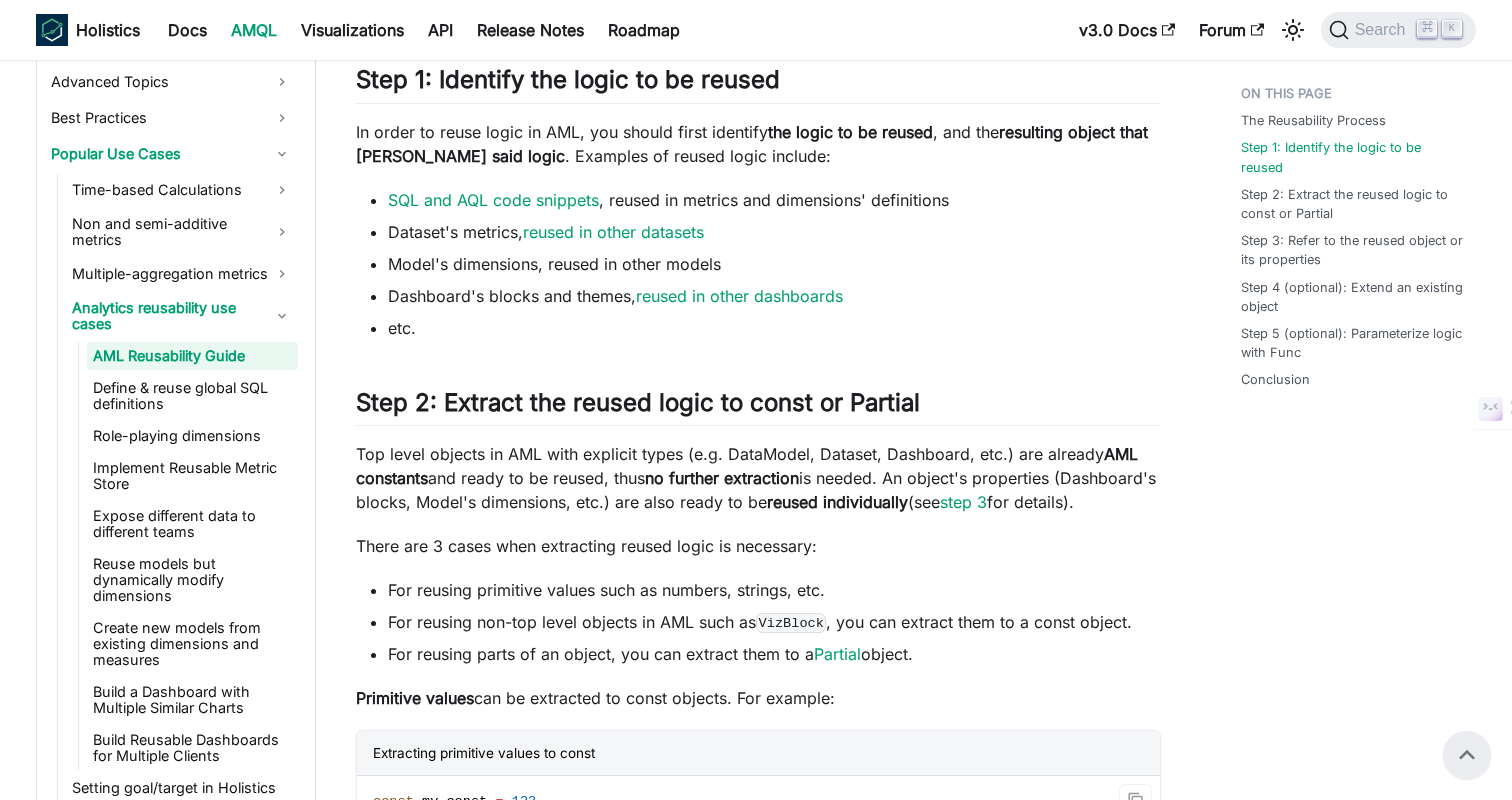 scroll, scrollTop: 806, scrollLeft: 0, axis: vertical 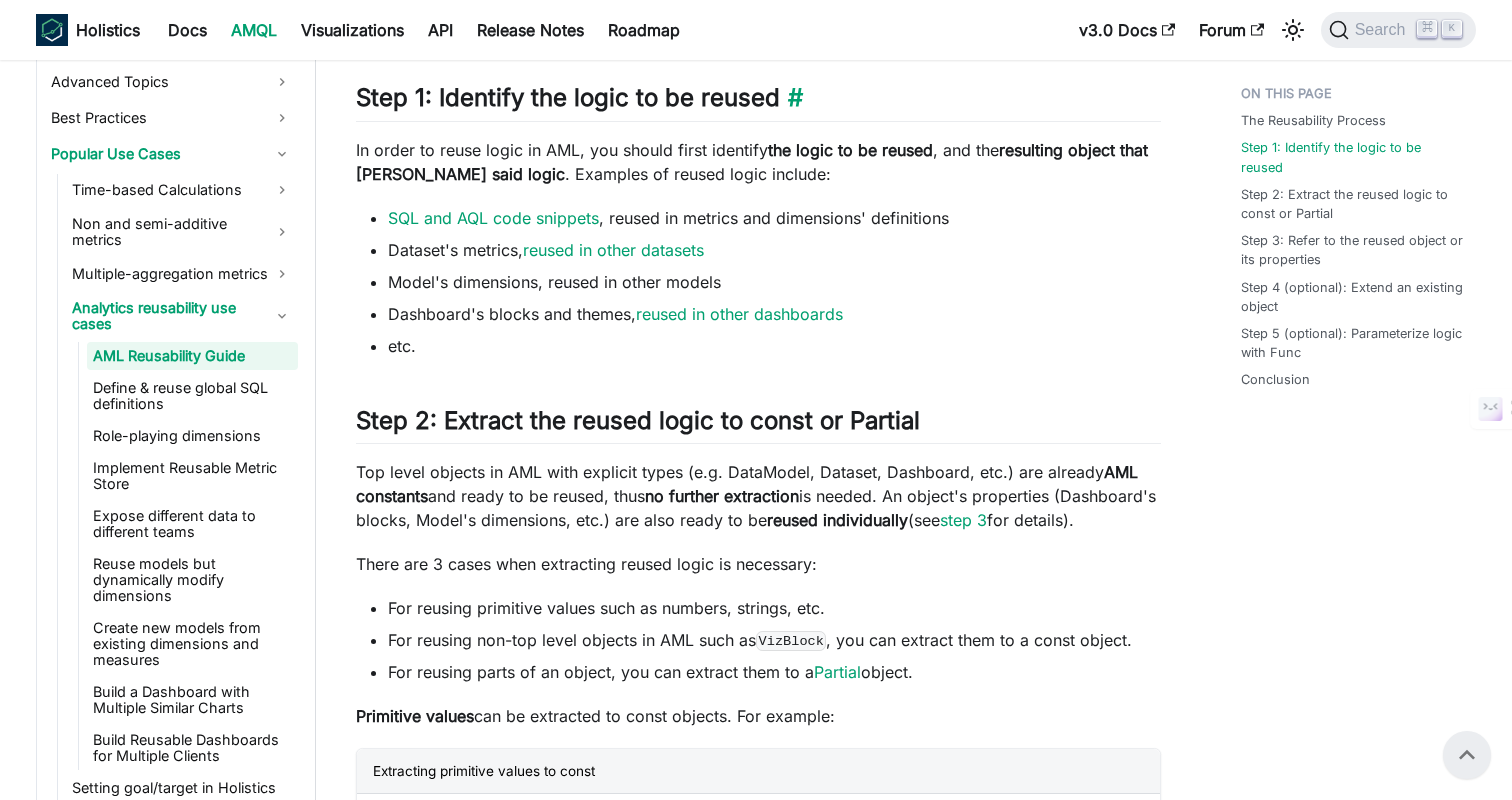 click on "Step 1: Identify the logic to be reused ​" at bounding box center (758, 102) 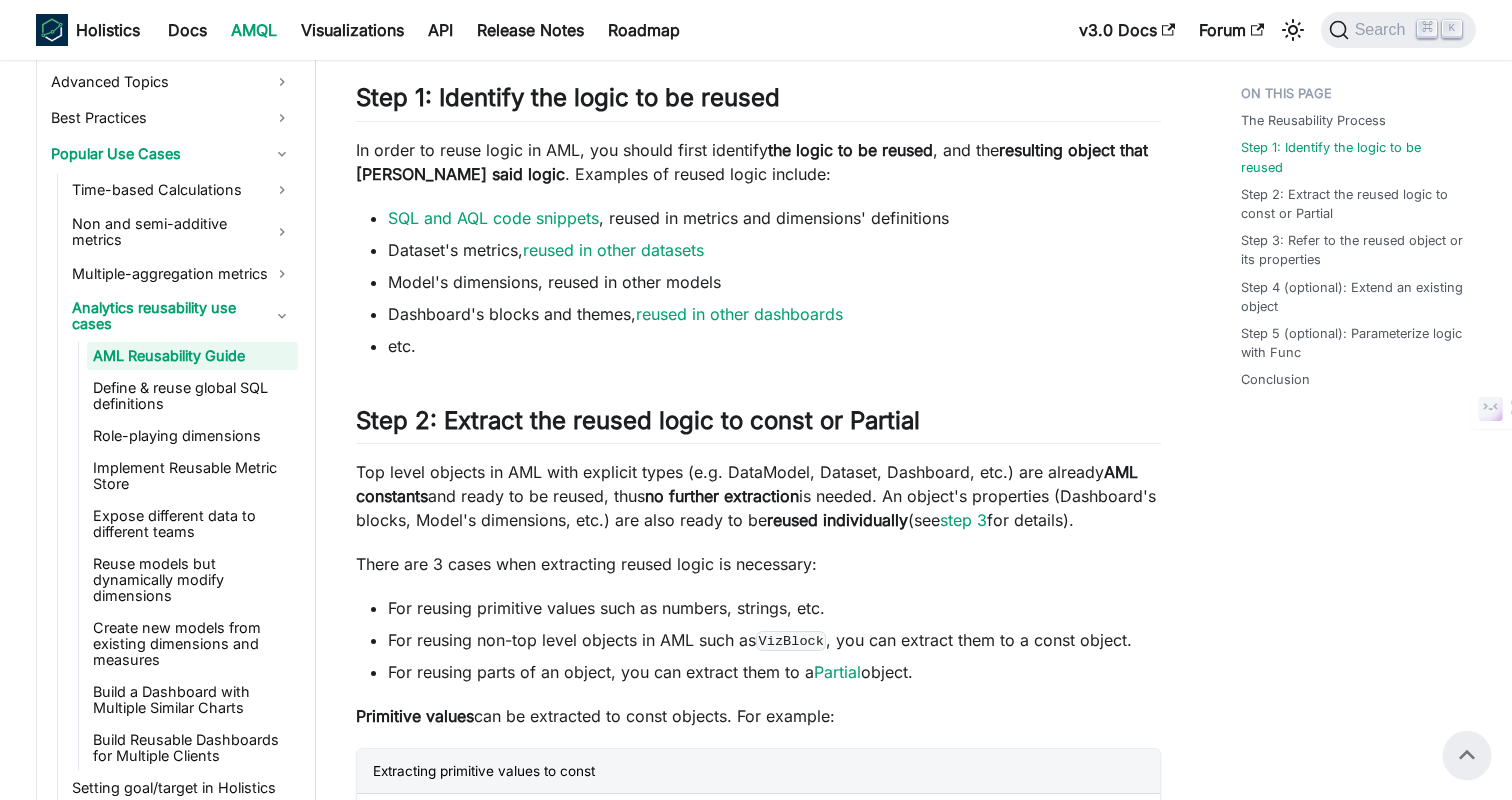 click on "Model's dimensions, reused in other models" at bounding box center [774, 282] 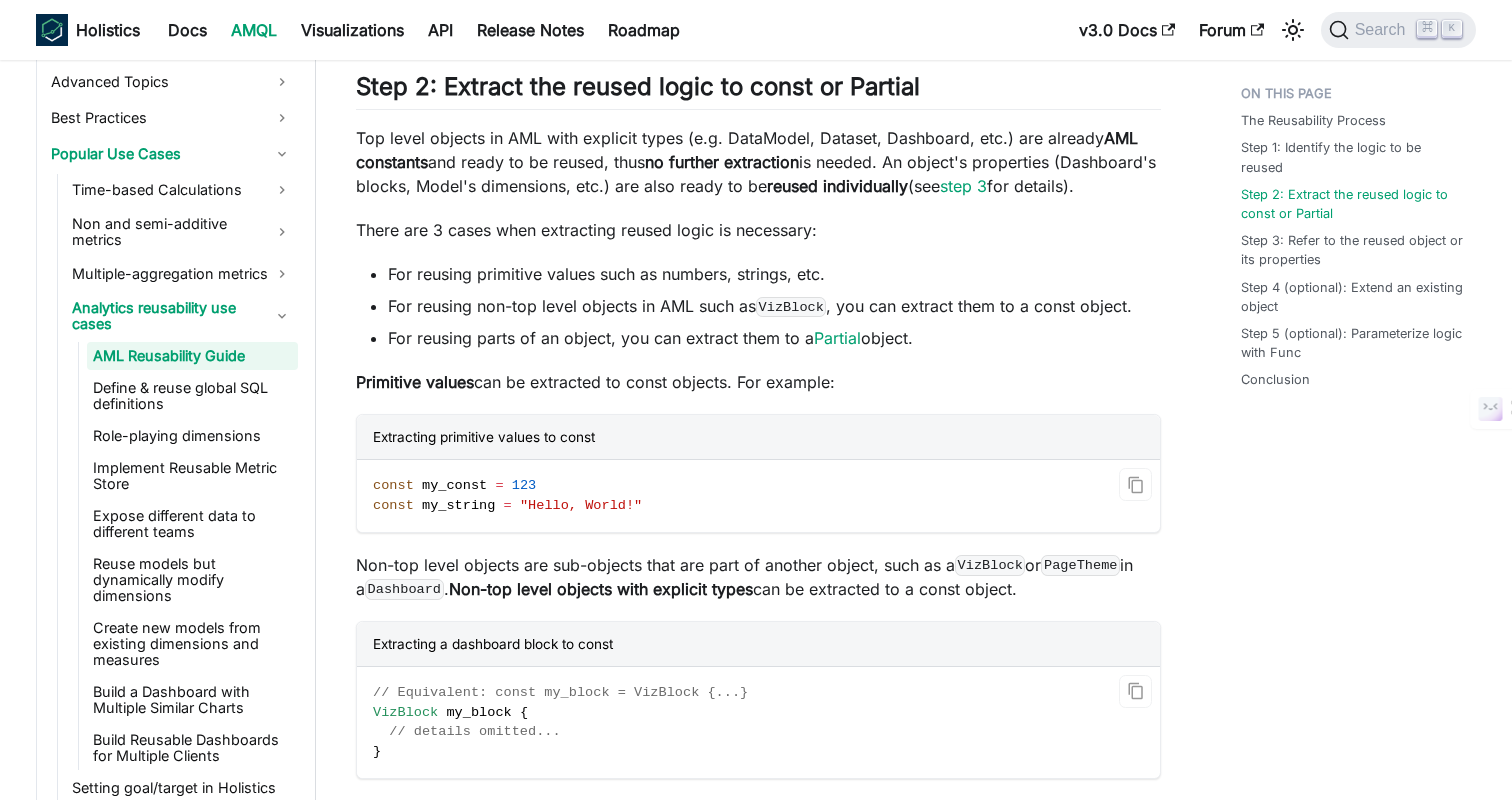 scroll, scrollTop: 1141, scrollLeft: 0, axis: vertical 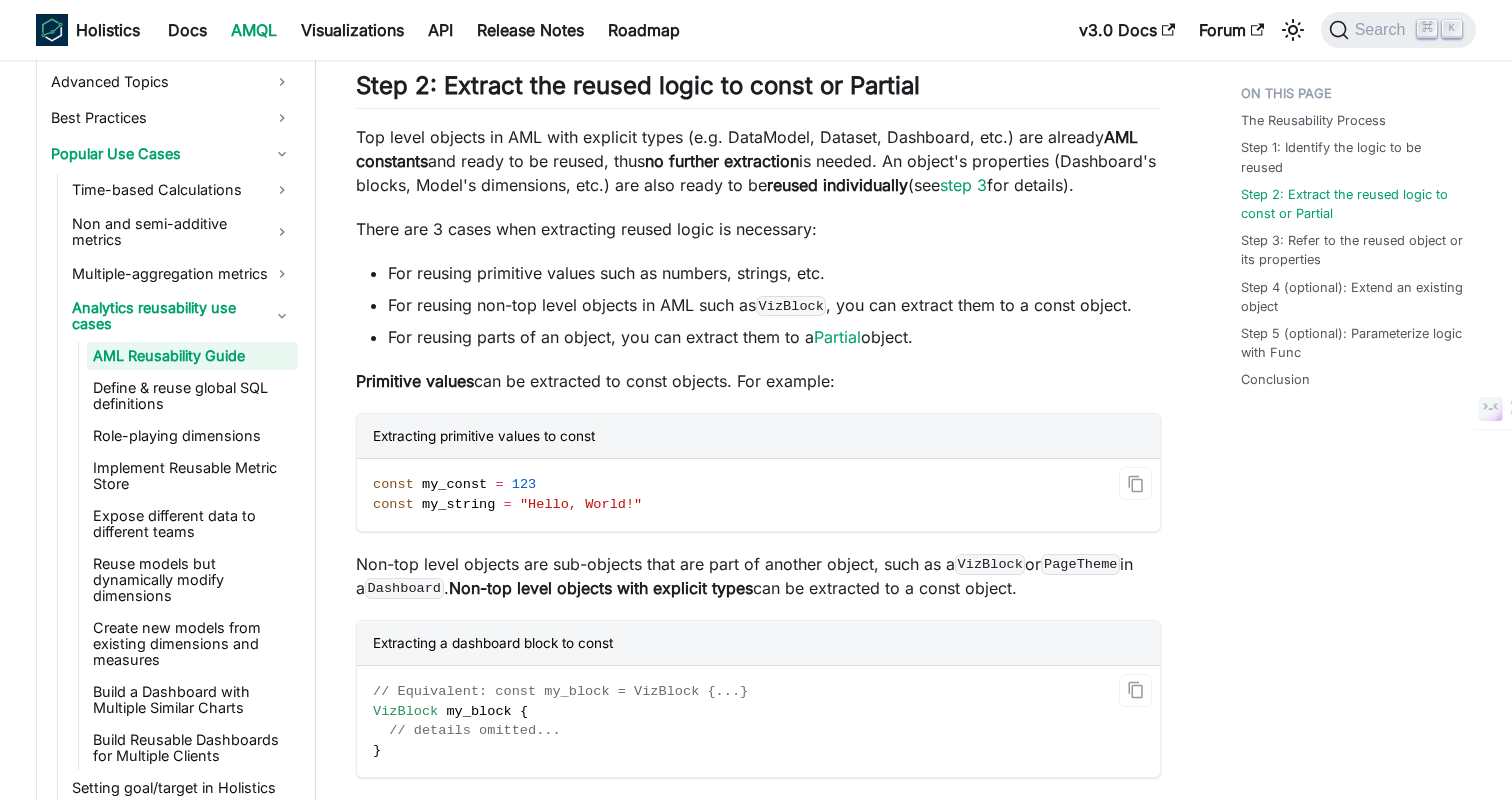 click on "Primitive values  can be extracted to const objects. For example:" at bounding box center (758, 381) 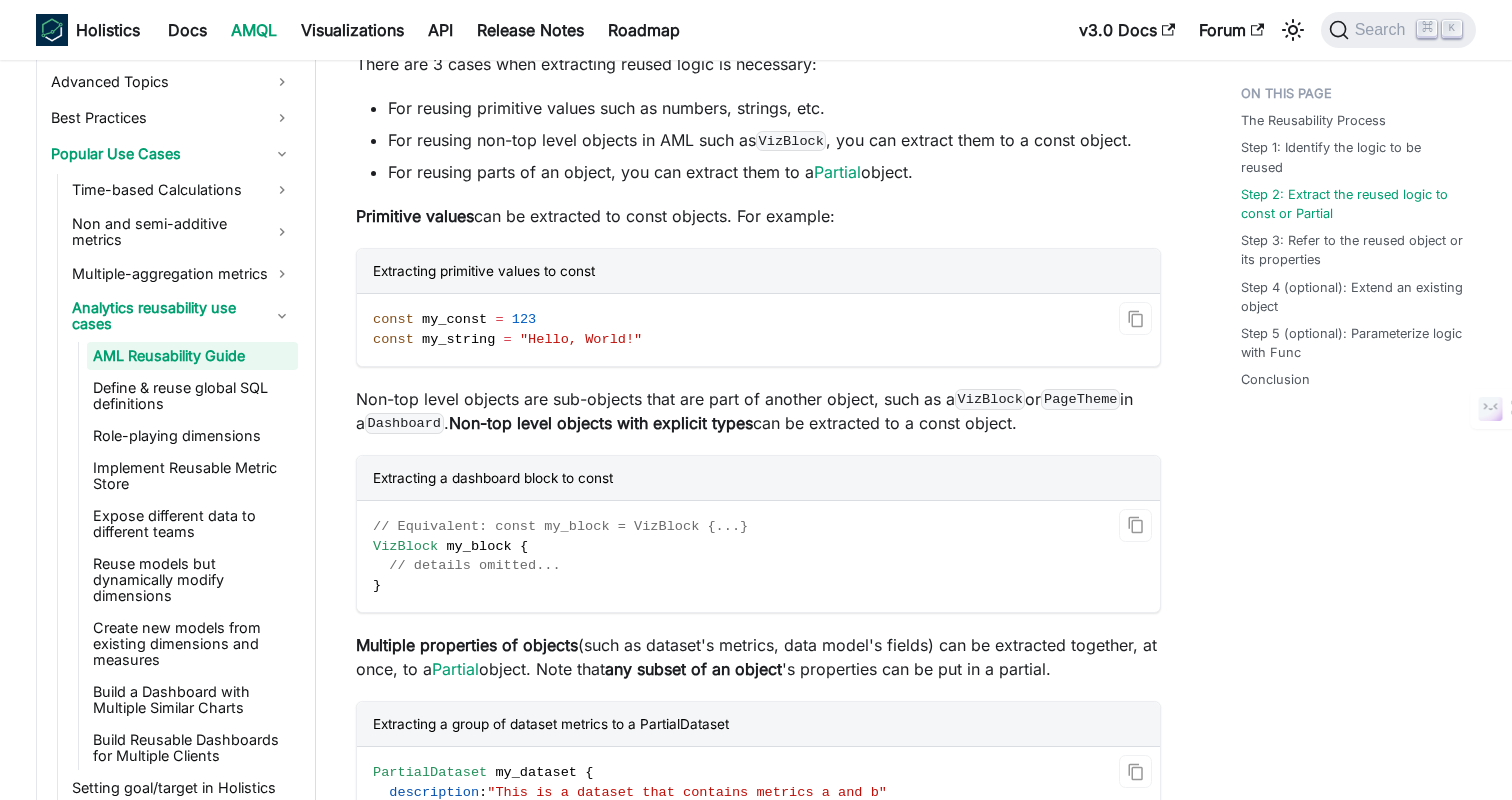 scroll, scrollTop: 1307, scrollLeft: 0, axis: vertical 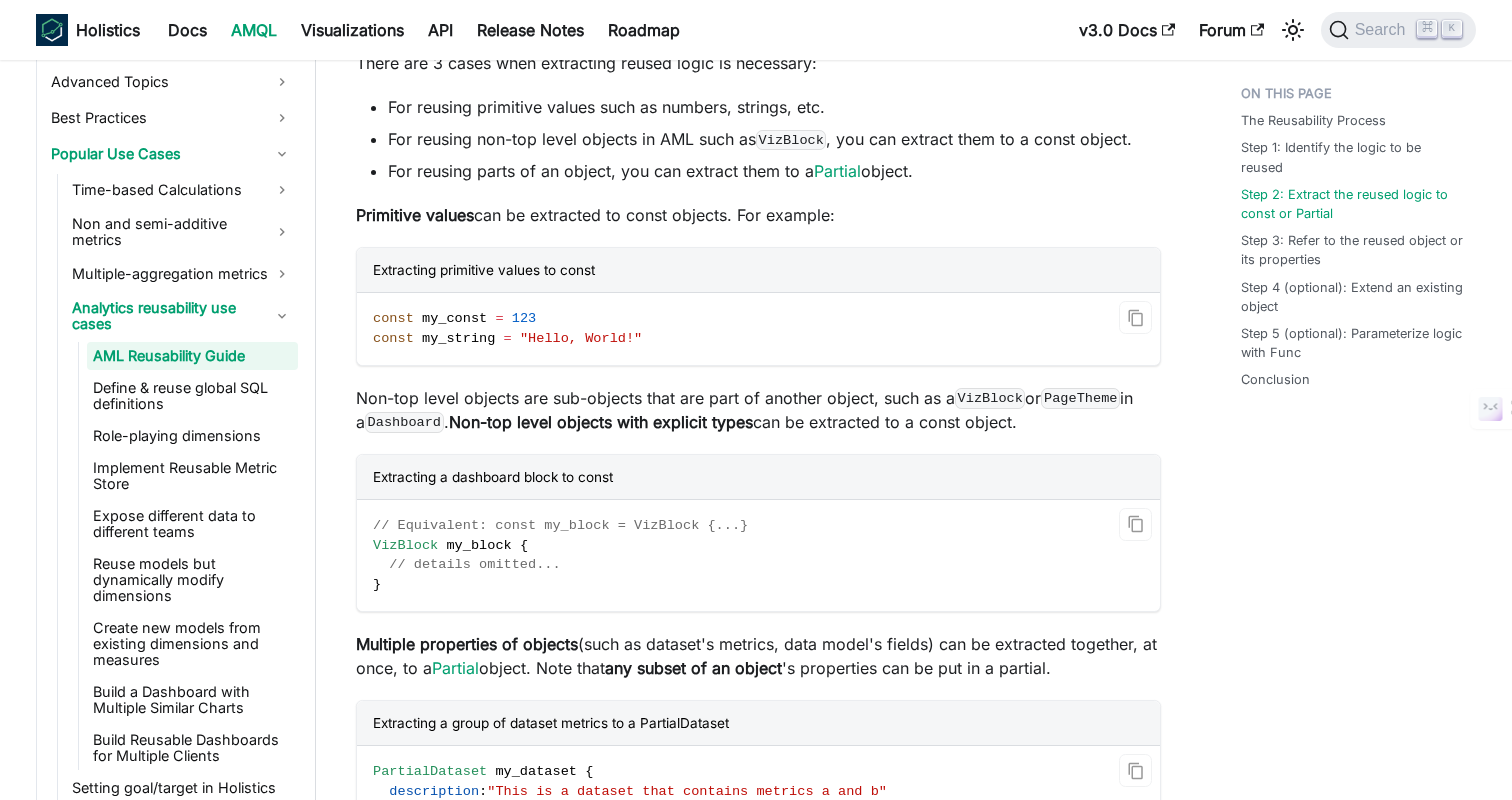 click on "AML Reusability Guide AML  provides  several features  to reuse code and logic across different objects, improving maintainability and efficiency in analytics development. Almost  anything  created in AML can be defined once and reused by any other AML object. Here are some reusability use cases that you may be interested in: Create a chart once and use it in multiple dashboards Create part of a dashboard and use it in multiple dashboards Define dimensions, metrics, calculations and re-use in multiple models etc By reusing logic, you can avoid duplication, reduce errors, and make your code more modular and scalable. This page acts as a guide to provide an overview of the general steps needed to reuse logic in AML. The Reusability Process ​ Step 1:  Identify  the logic to be reused and the resulting object that will reuse said logic. Step 2:  Extract  reused logic to const or Partial for later reference. Step 3:  Refer  to the reused logic in the resulting object. Step 4 (optional):  Extend Parameterize ​" at bounding box center [758, 1937] 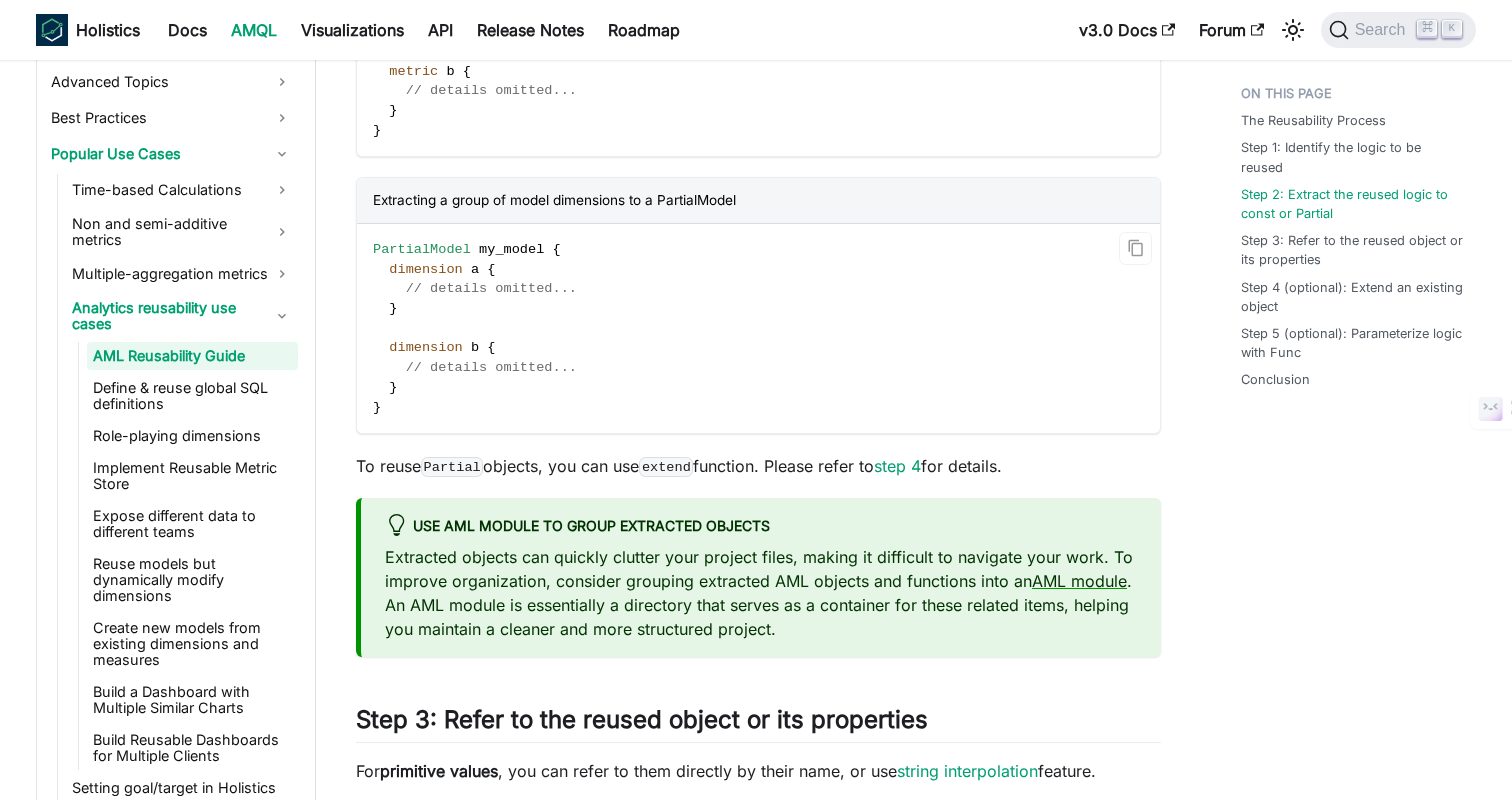 scroll, scrollTop: 2215, scrollLeft: 0, axis: vertical 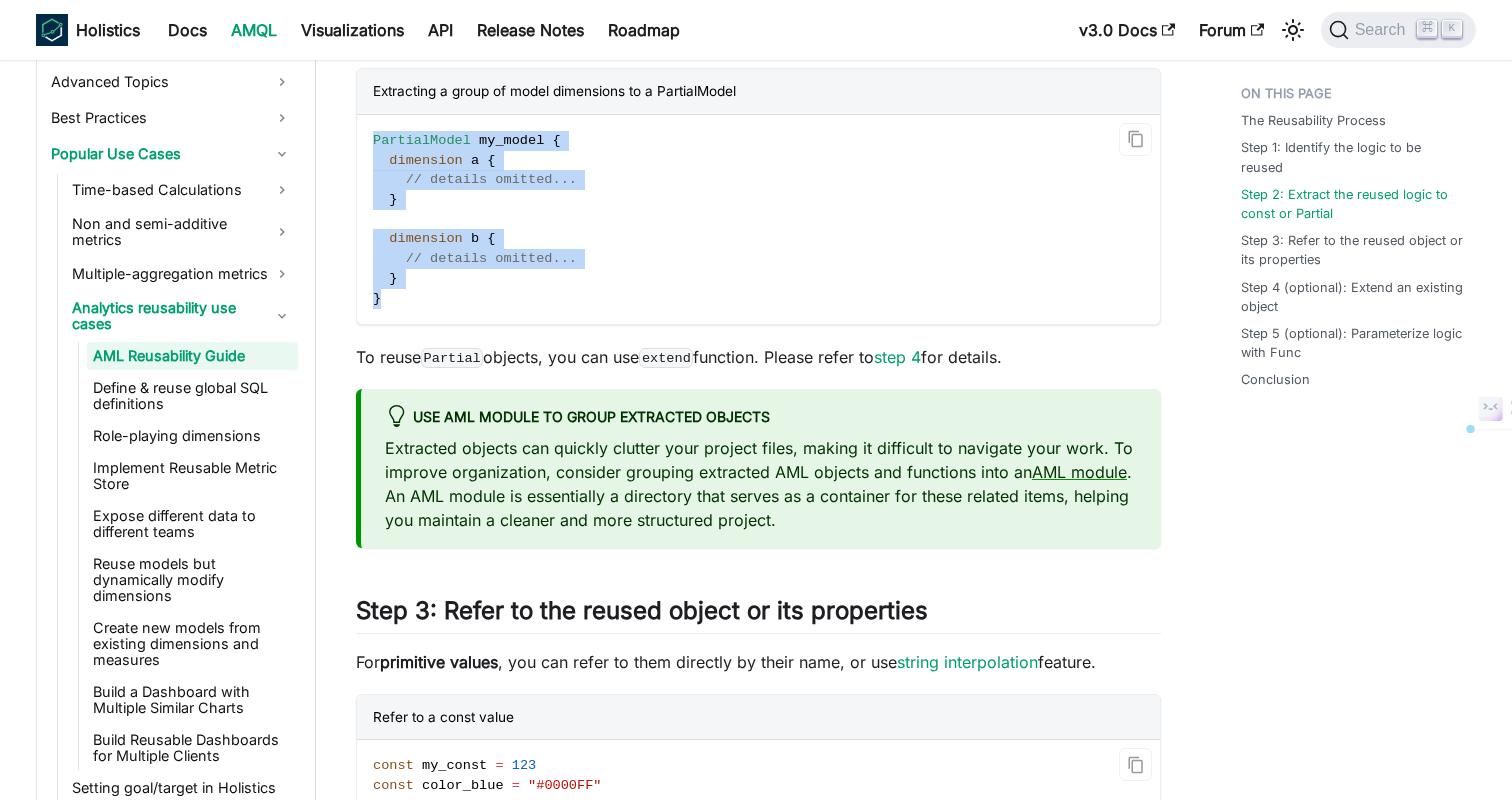 copy on "PartialModel   my_model   {    dimension   a   {      // details omitted...    }    dimension   b   {      // details omitted...    } }" 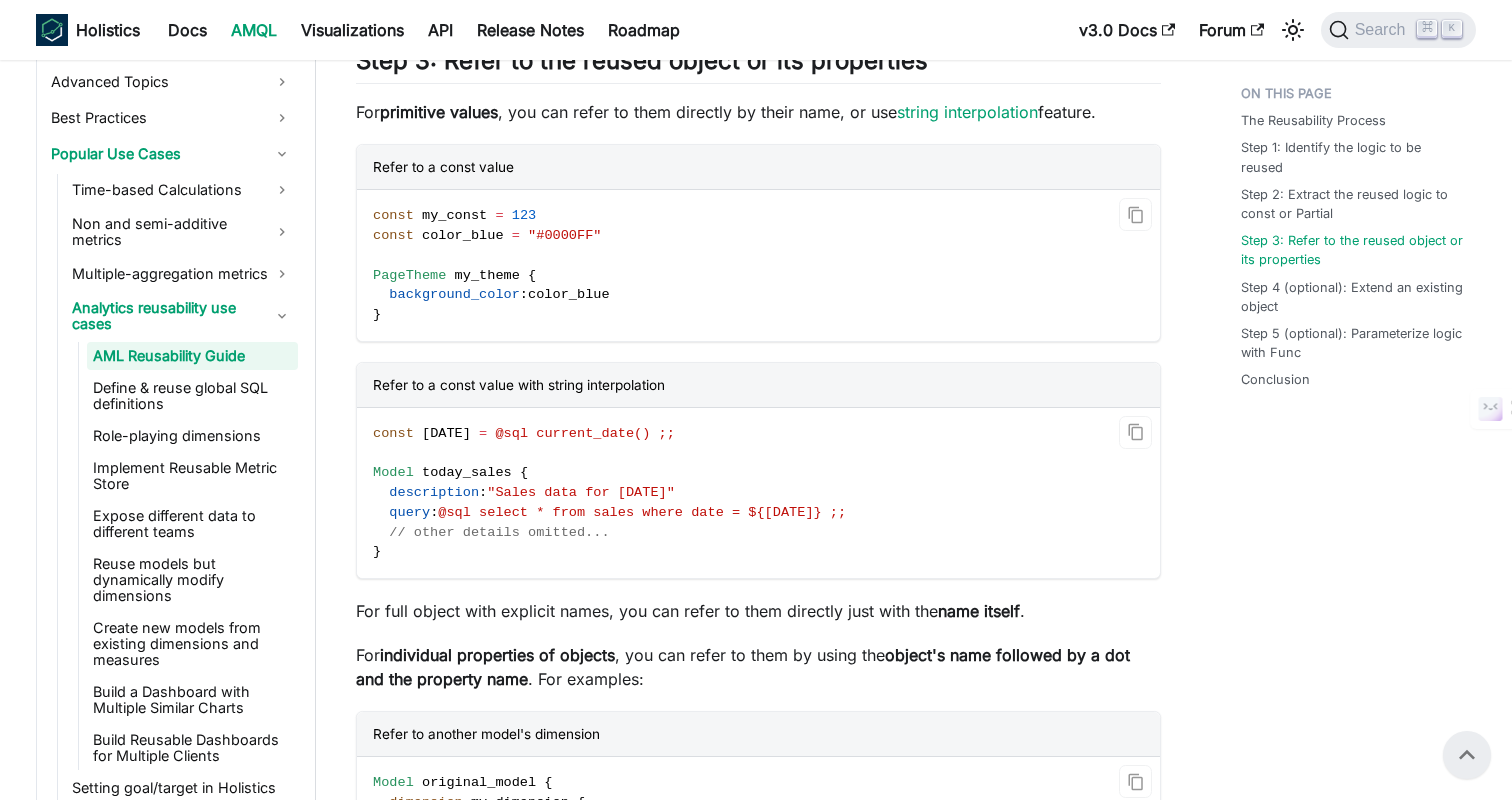scroll, scrollTop: 2838, scrollLeft: 0, axis: vertical 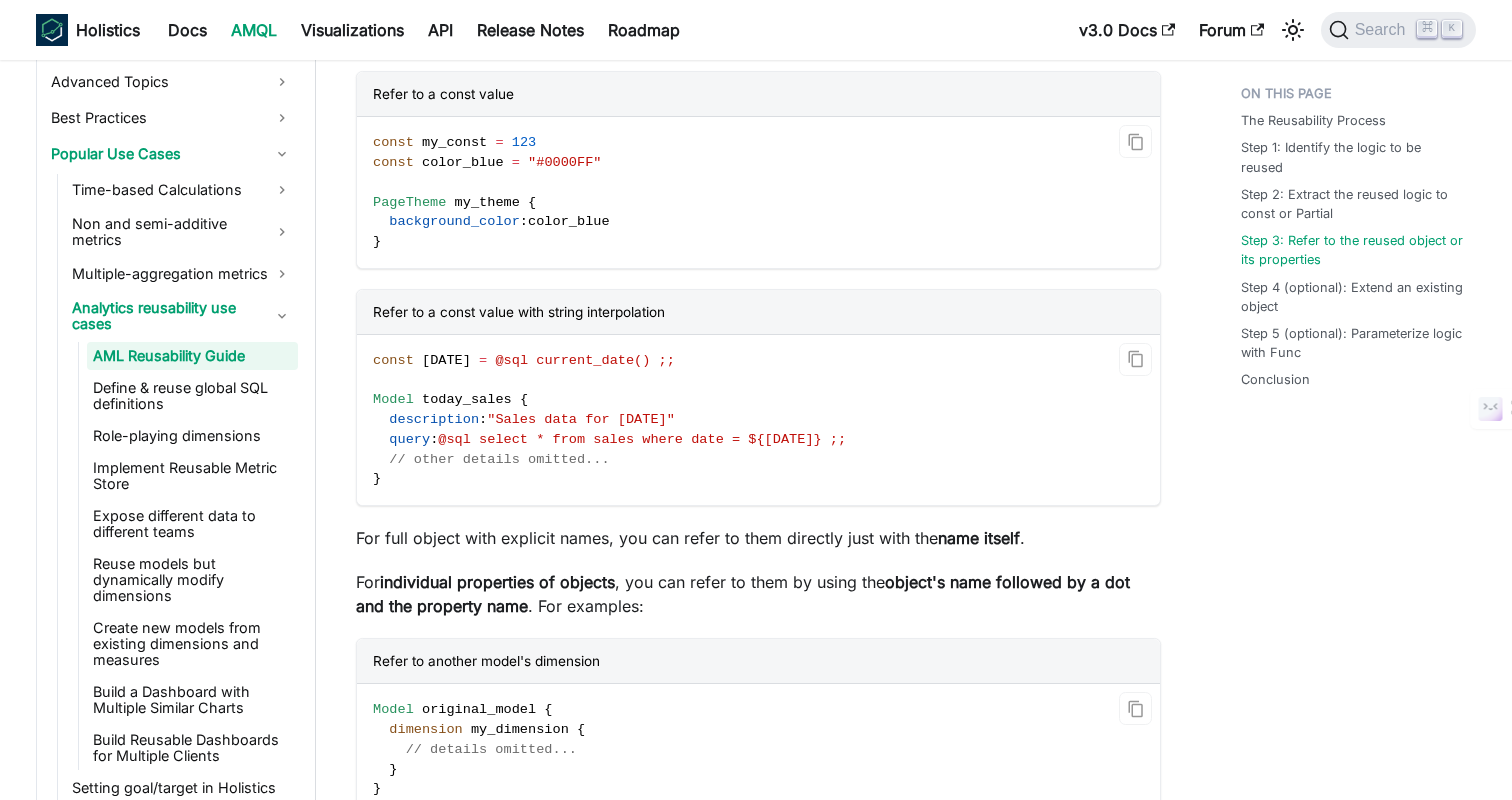 click on "const   my_const   =   123 const   color_blue   =   "#0000FF" PageTheme   my_theme   {    background_color :  color_blue }" at bounding box center [757, 192] 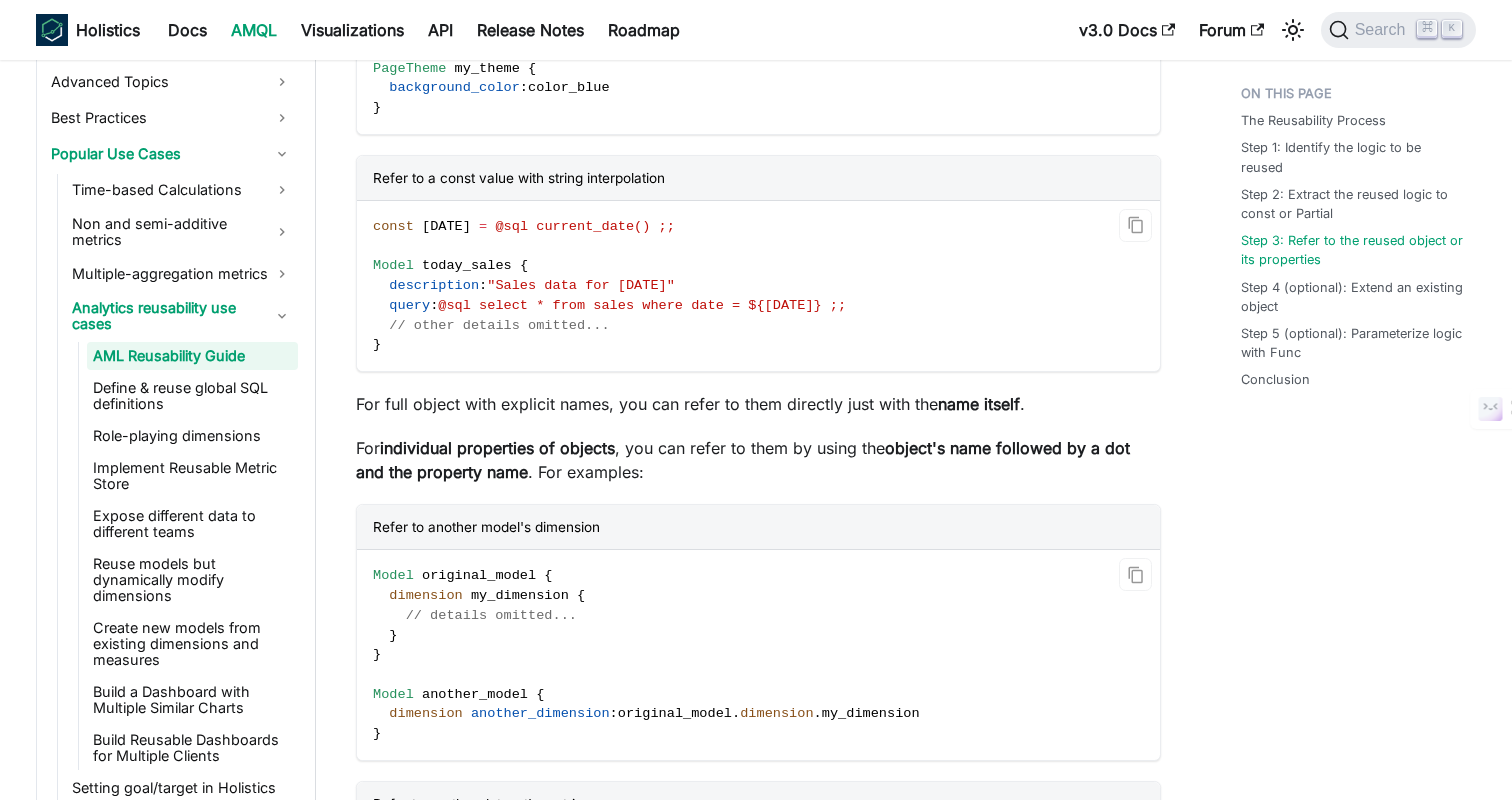 scroll, scrollTop: 2973, scrollLeft: 0, axis: vertical 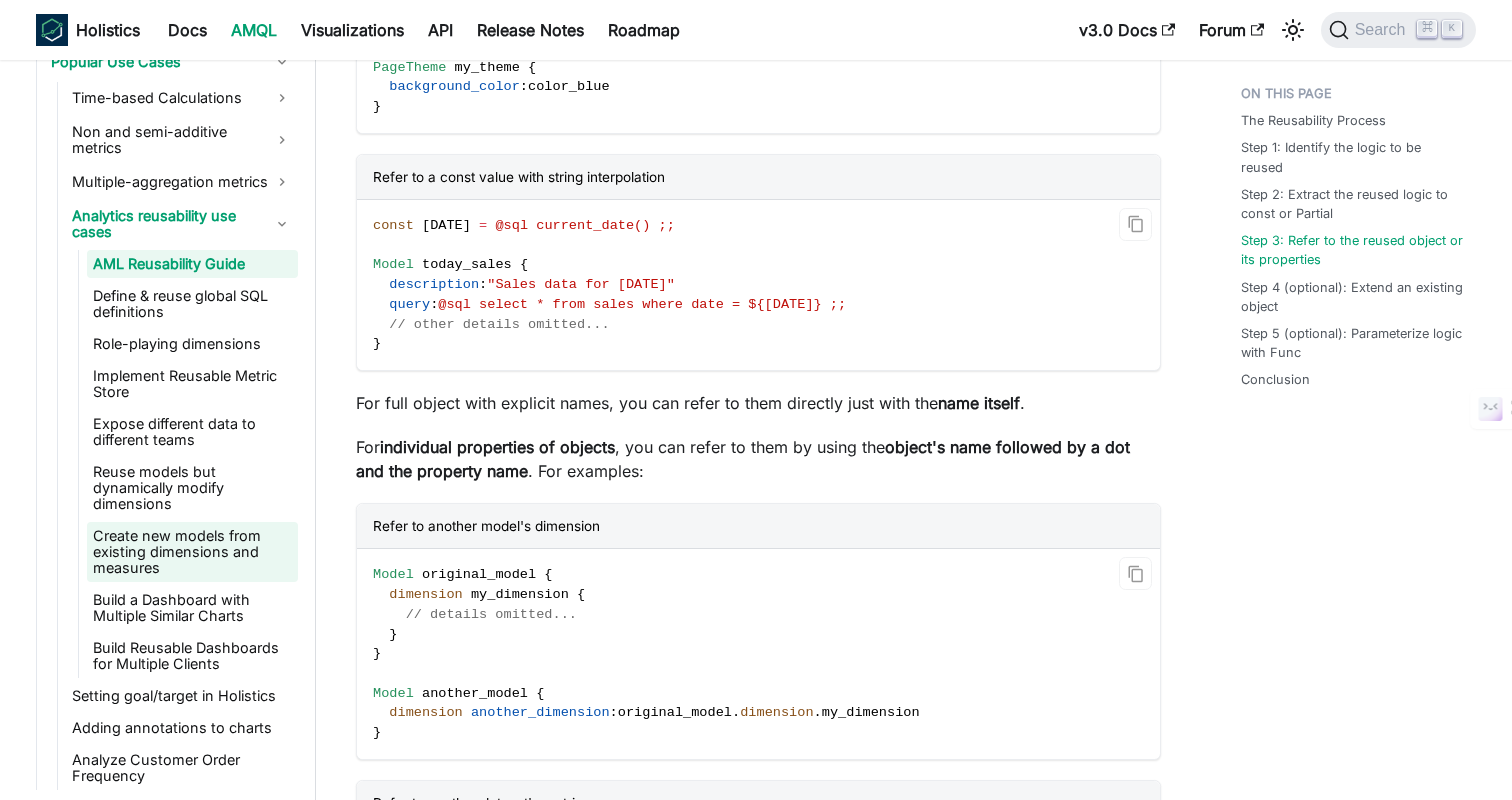 click on "Create new models from existing dimensions and measures" at bounding box center (192, 552) 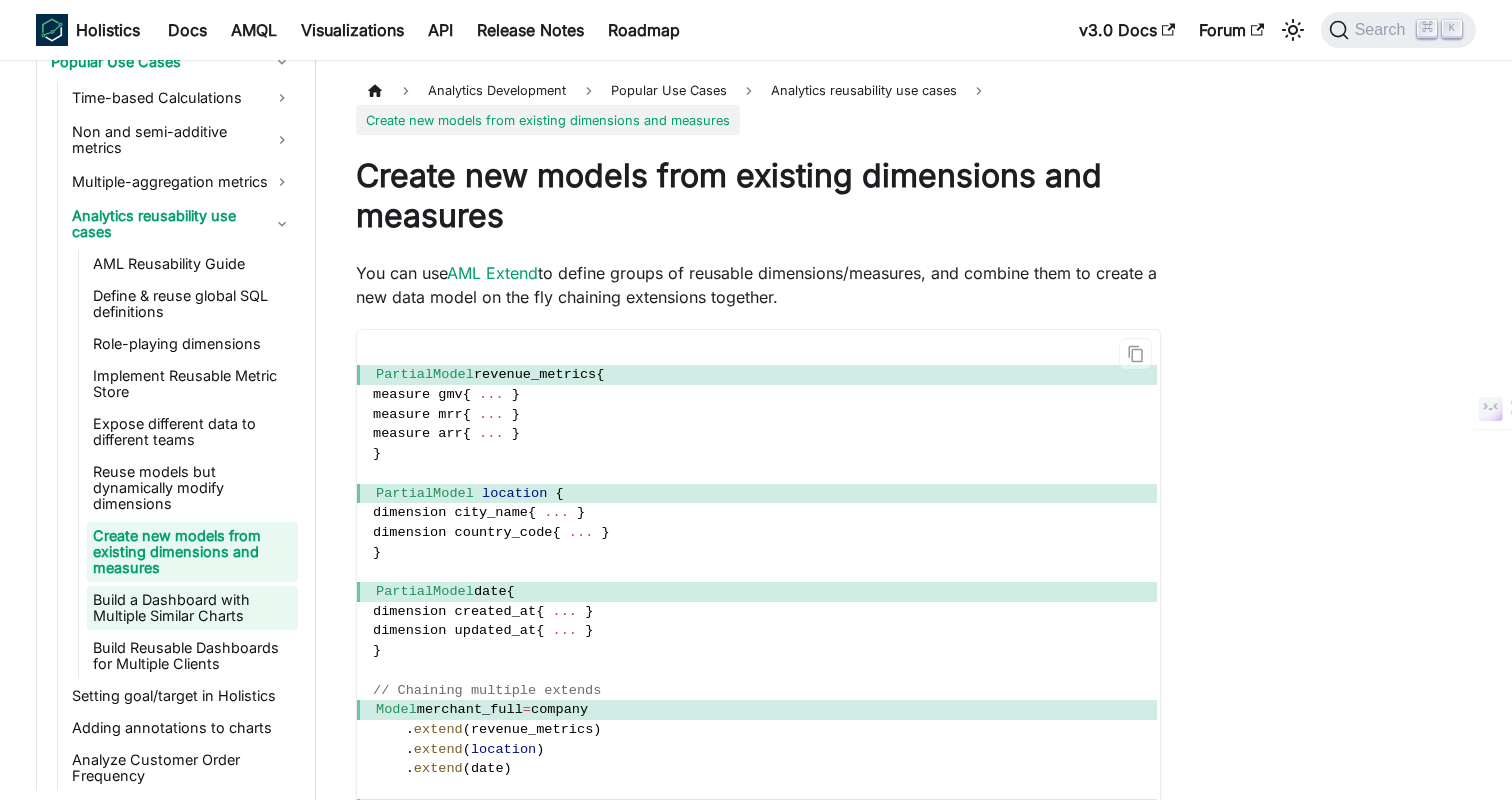 click on "Build a Dashboard with Multiple Similar Charts" at bounding box center (192, 608) 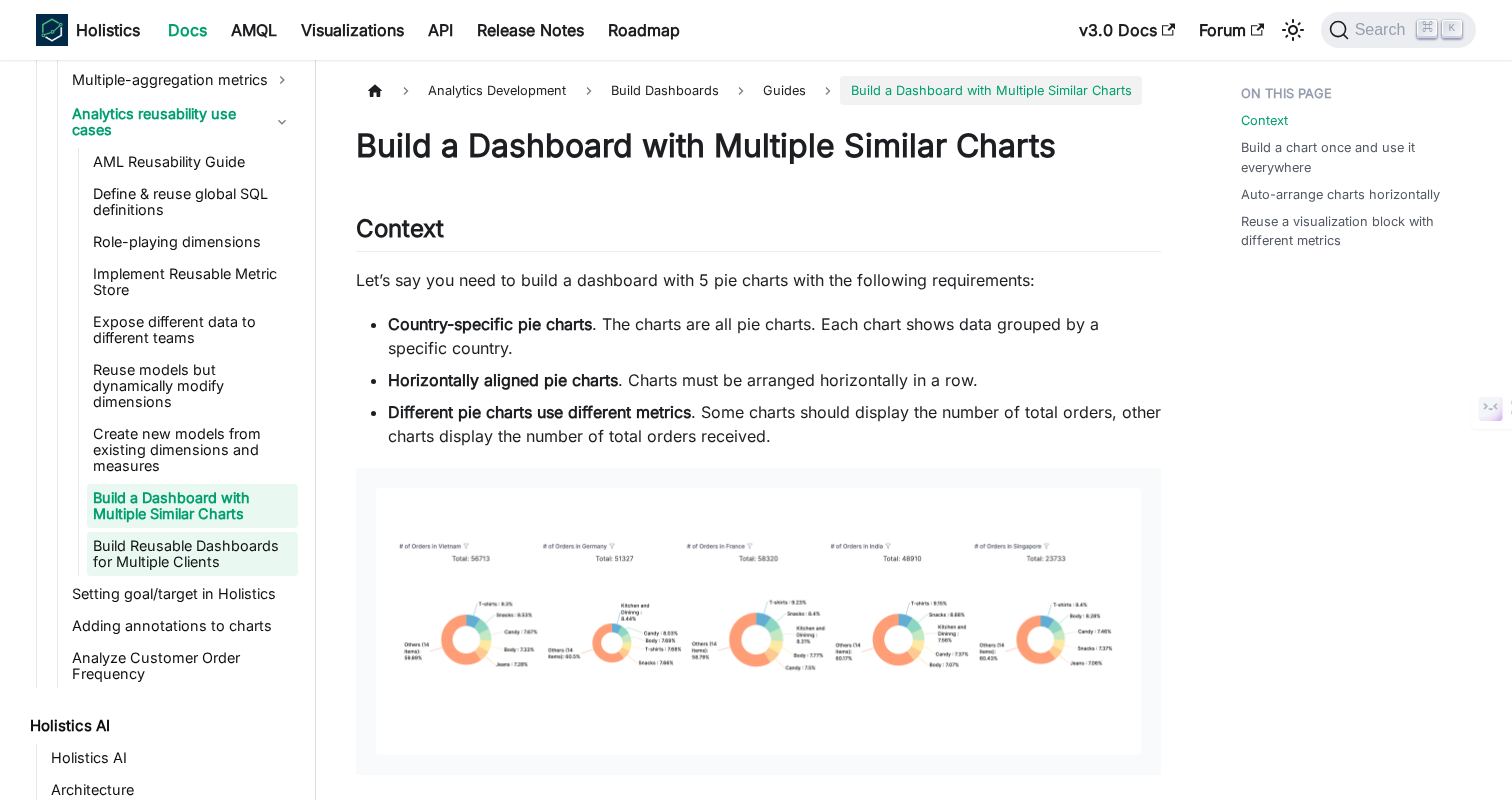 scroll, scrollTop: 1663, scrollLeft: 0, axis: vertical 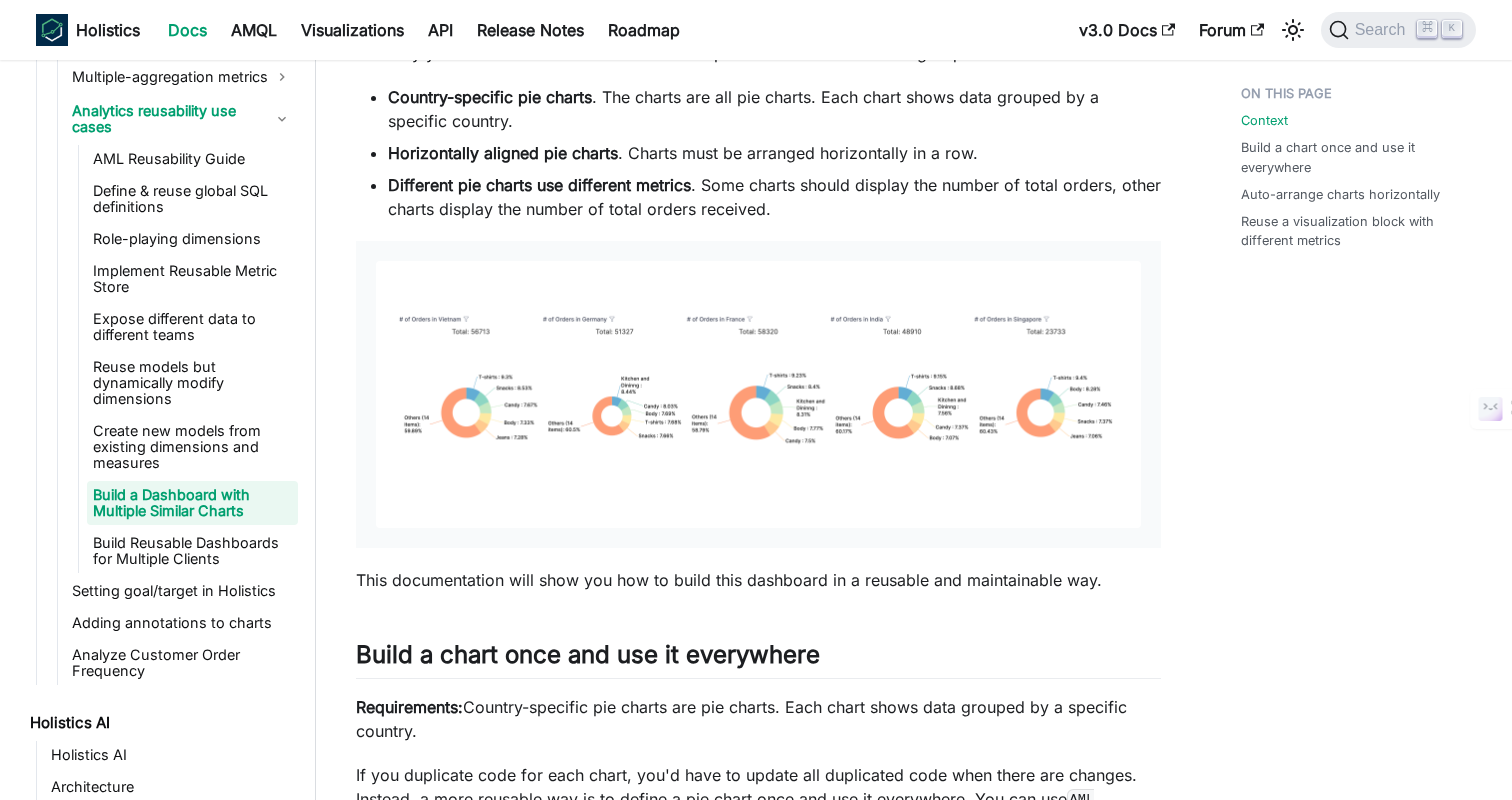 click on "Different pie charts use different metrics . Some charts should display the number of total orders, other charts display the number of total orders received." at bounding box center [774, 197] 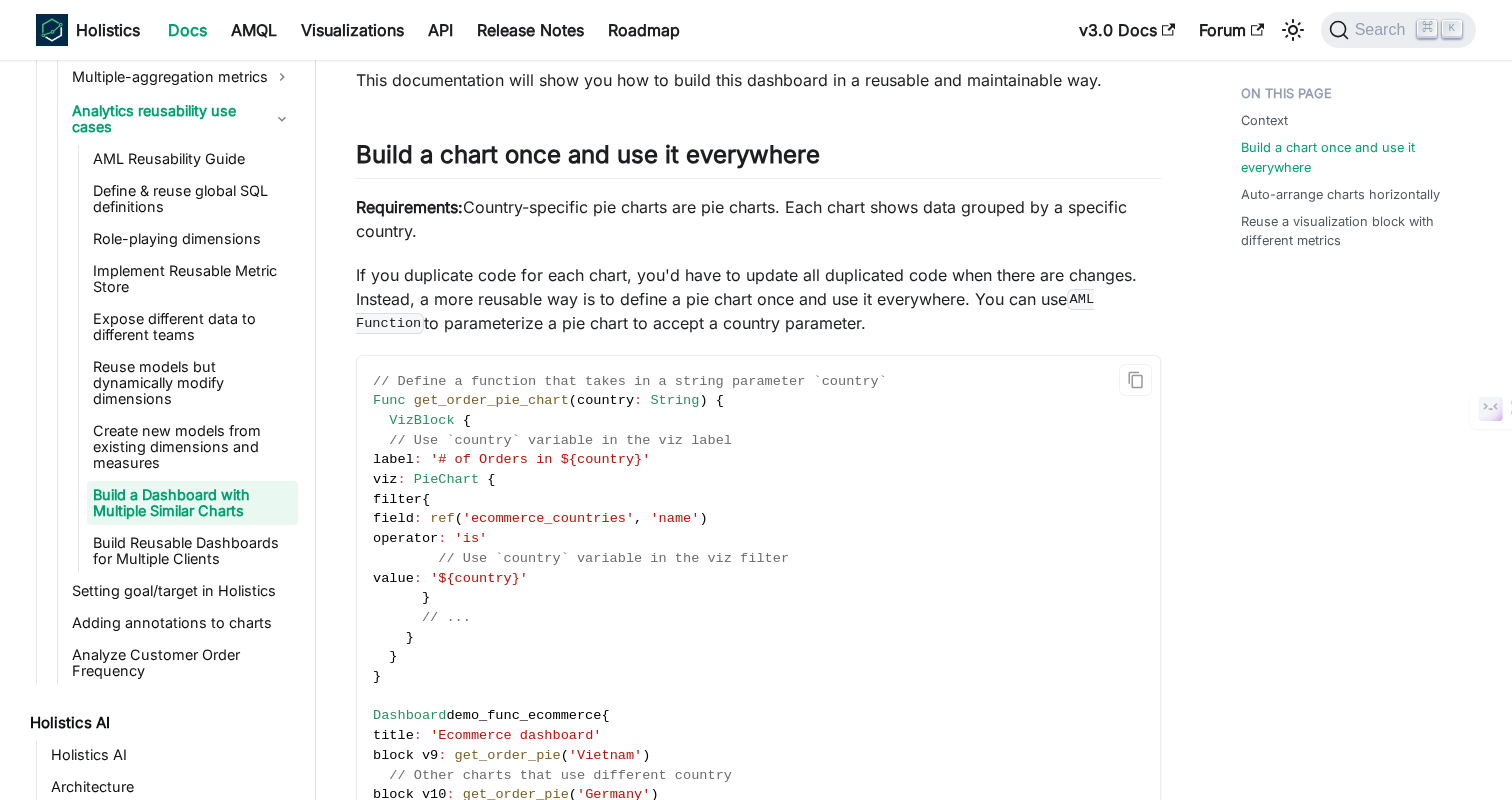 scroll, scrollTop: 710, scrollLeft: 0, axis: vertical 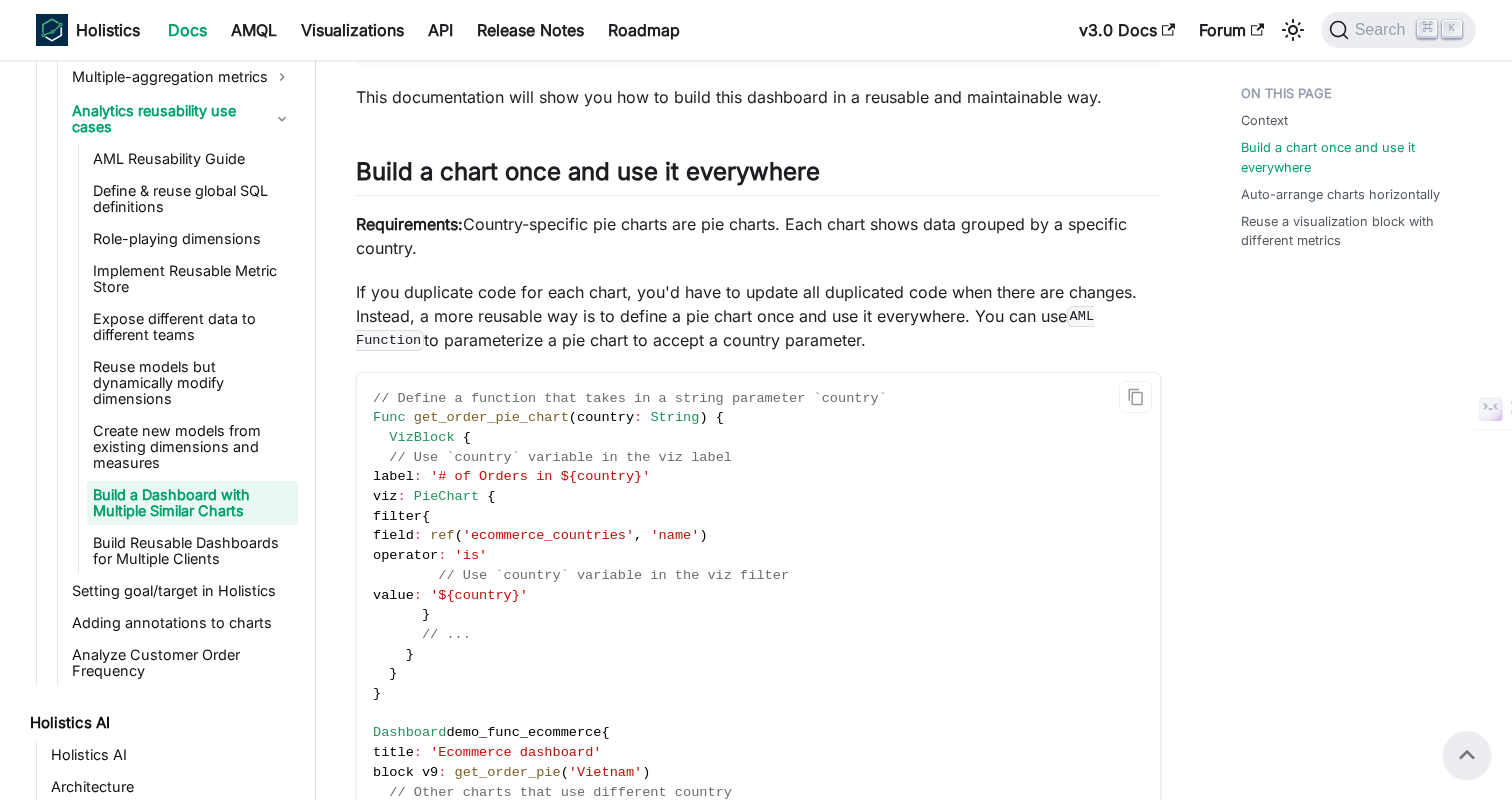 click on "Analytics Development Build Dashboards Guides Build a Dashboard with Multiple Similar Charts On this page Build a Dashboard with Multiple Similar Charts Context ​ Let’s say you need to build a dashboard with 5 pie charts with the following requirements: Country-specific pie charts . The charts are all pie charts. Each chart shows data grouped by a specific country. Horizontally aligned pie charts . Charts must be arranged horizontally in a row. Different pie charts use different metrics . Some charts should display the number of total orders, other charts display the number of total orders received. This documentation will show you how to build this dashboard in a reusable and maintainable way. Build a chart once and use it everywhere ​ Requirements:  Country-specific pie charts are pie charts. Each chart shows data grouped by a specific country. AML Function  to parameterize a pie chart to accept a country parameter. // Define a function that takes in a string parameter `country` Func   ( country :   )" at bounding box center (758, 1402) 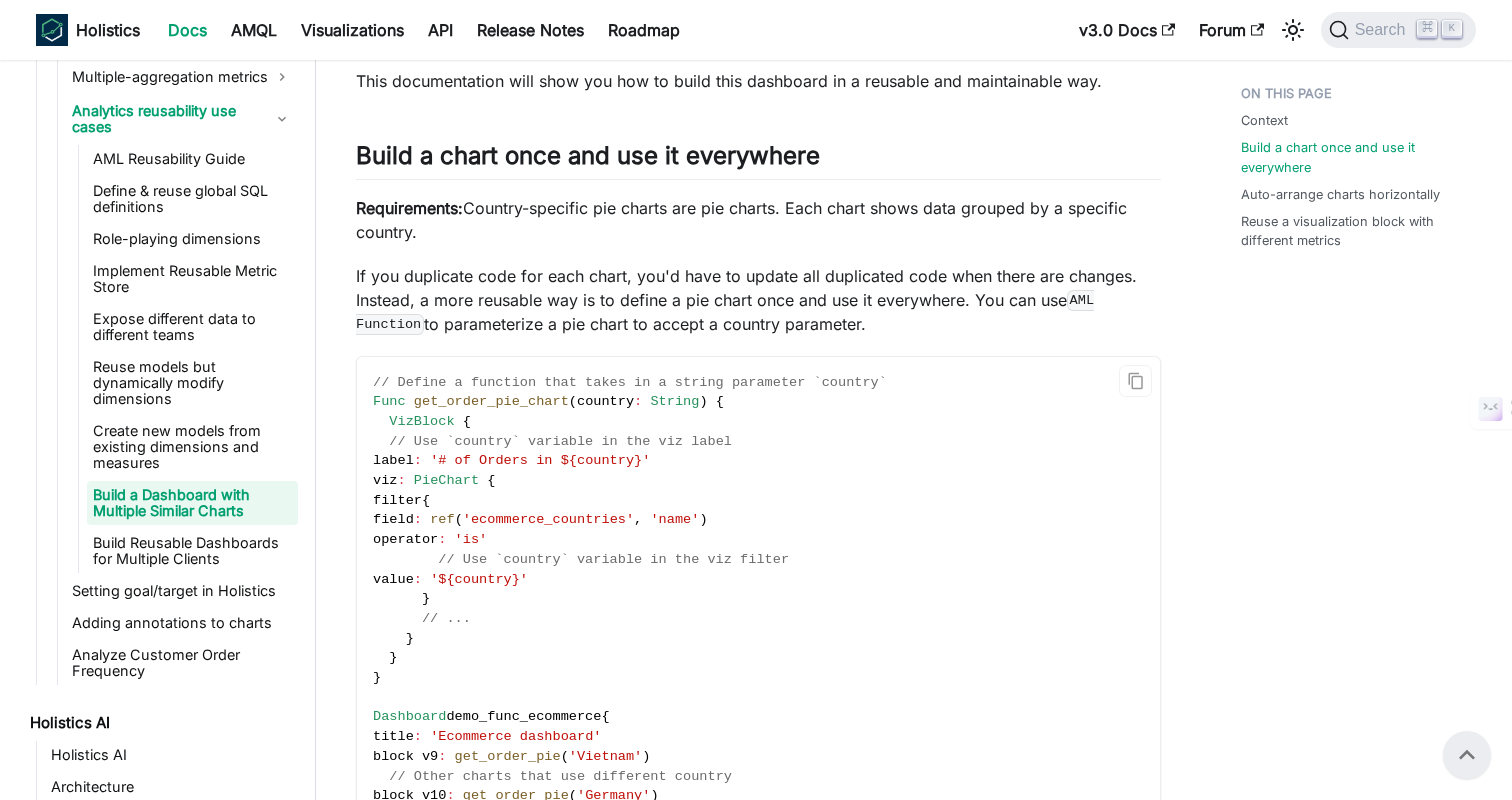 scroll, scrollTop: 725, scrollLeft: 0, axis: vertical 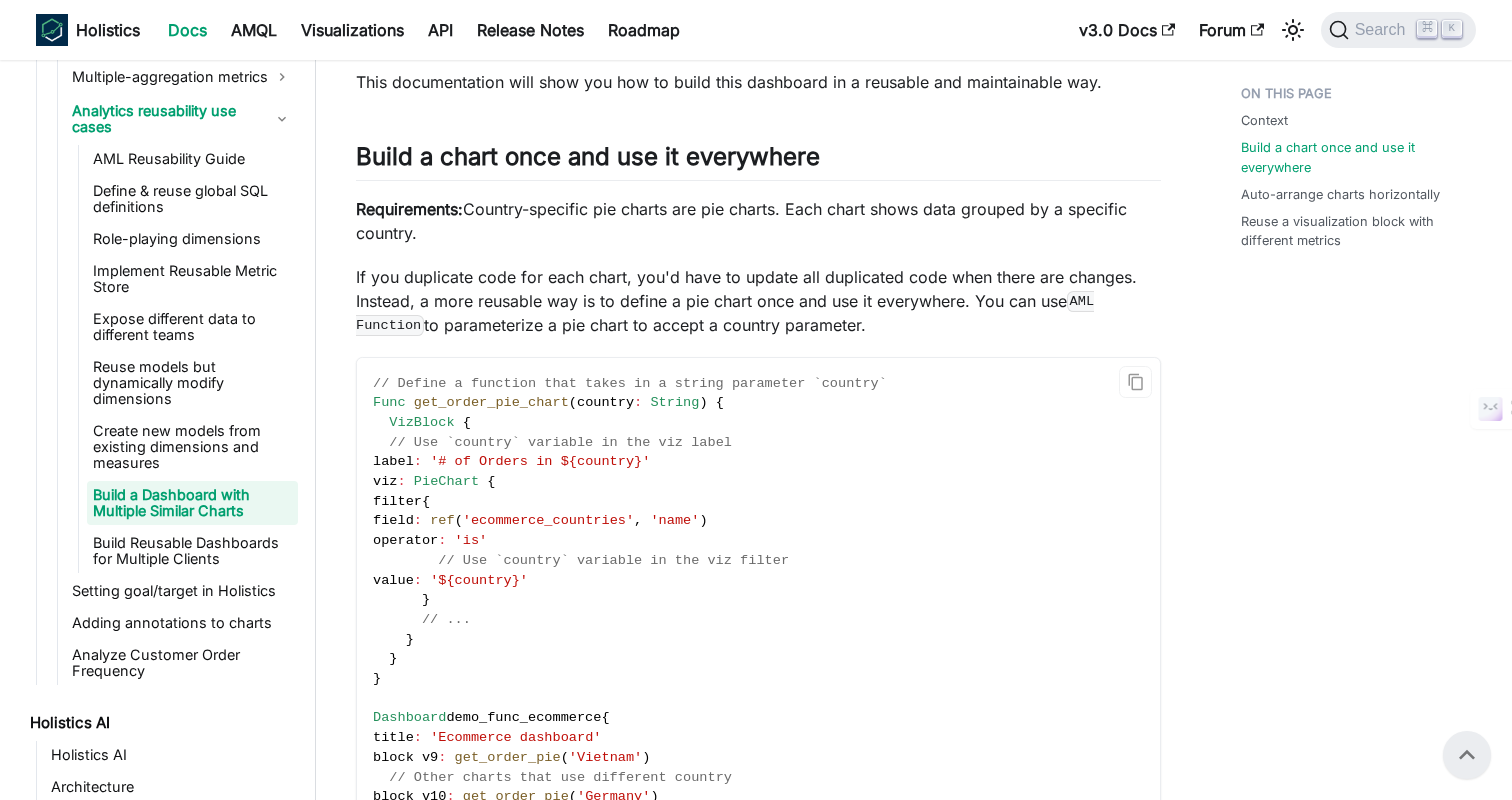 click on "Analytics Development Build Dashboards Guides Build a Dashboard with Multiple Similar Charts On this page Build a Dashboard with Multiple Similar Charts Context ​ Let’s say you need to build a dashboard with 5 pie charts with the following requirements: Country-specific pie charts . The charts are all pie charts. Each chart shows data grouped by a specific country. Horizontally aligned pie charts . Charts must be arranged horizontally in a row. Different pie charts use different metrics . Some charts should display the number of total orders, other charts display the number of total orders received. This documentation will show you how to build this dashboard in a reusable and maintainable way. Build a chart once and use it everywhere ​ Requirements:  Country-specific pie charts are pie charts. Each chart shows data grouped by a specific country. AML Function  to parameterize a pie chart to accept a country parameter. // Define a function that takes in a string parameter `country` Func   ( country :   )" at bounding box center (758, 1477) 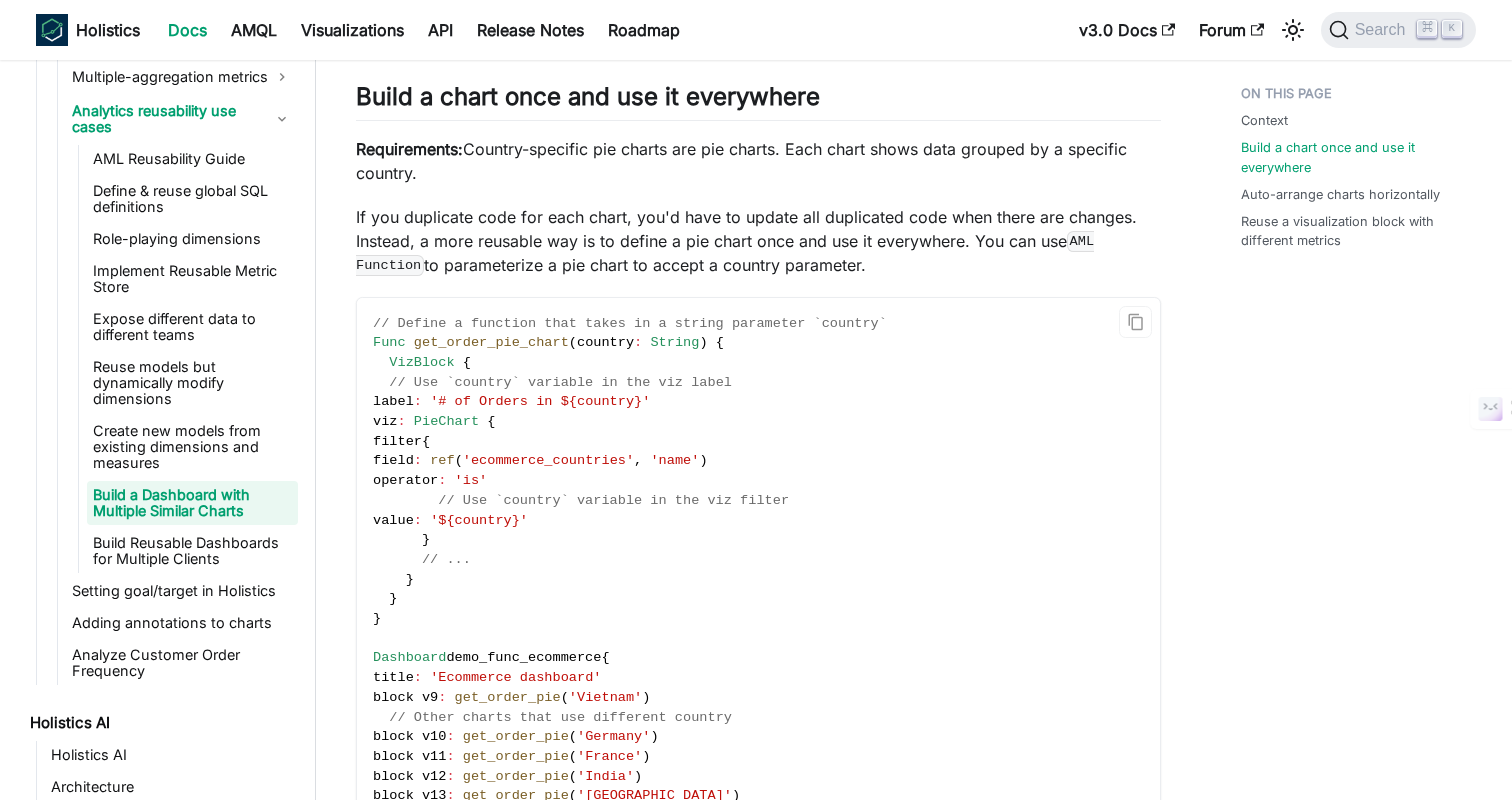 scroll, scrollTop: 797, scrollLeft: 0, axis: vertical 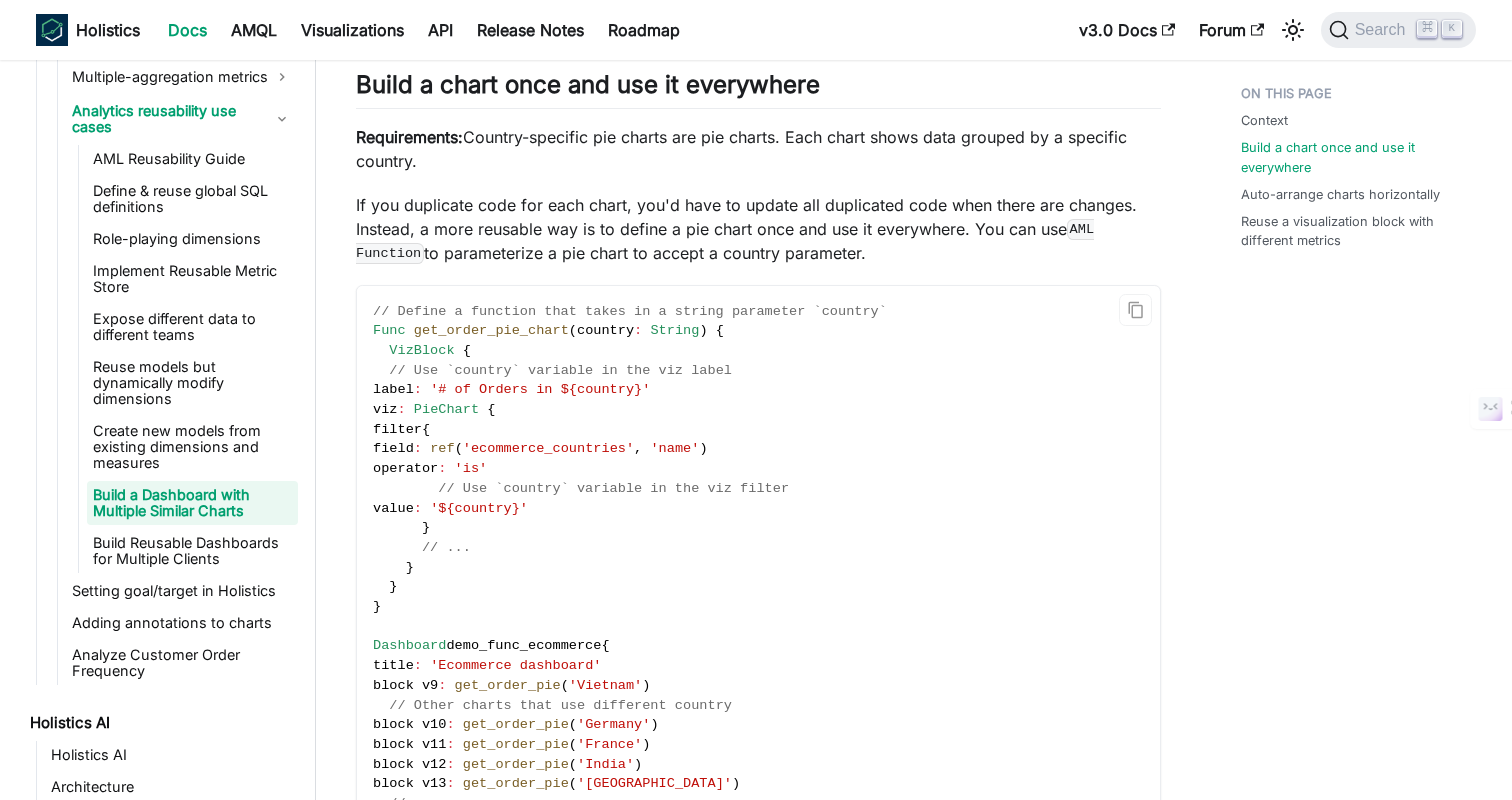 click on "Analytics Development Build Dashboards Guides Build a Dashboard with Multiple Similar Charts On this page Build a Dashboard with Multiple Similar Charts Context ​ Let’s say you need to build a dashboard with 5 pie charts with the following requirements: Country-specific pie charts . The charts are all pie charts. Each chart shows data grouped by a specific country. Horizontally aligned pie charts . Charts must be arranged horizontally in a row. Different pie charts use different metrics . Some charts should display the number of total orders, other charts display the number of total orders received. This documentation will show you how to build this dashboard in a reusable and maintainable way. Build a chart once and use it everywhere ​ Requirements:  Country-specific pie charts are pie charts. Each chart shows data grouped by a specific country. AML Function  to parameterize a pie chart to accept a country parameter. // Define a function that takes in a string parameter `country` Func   ( country :   )" at bounding box center (758, 1405) 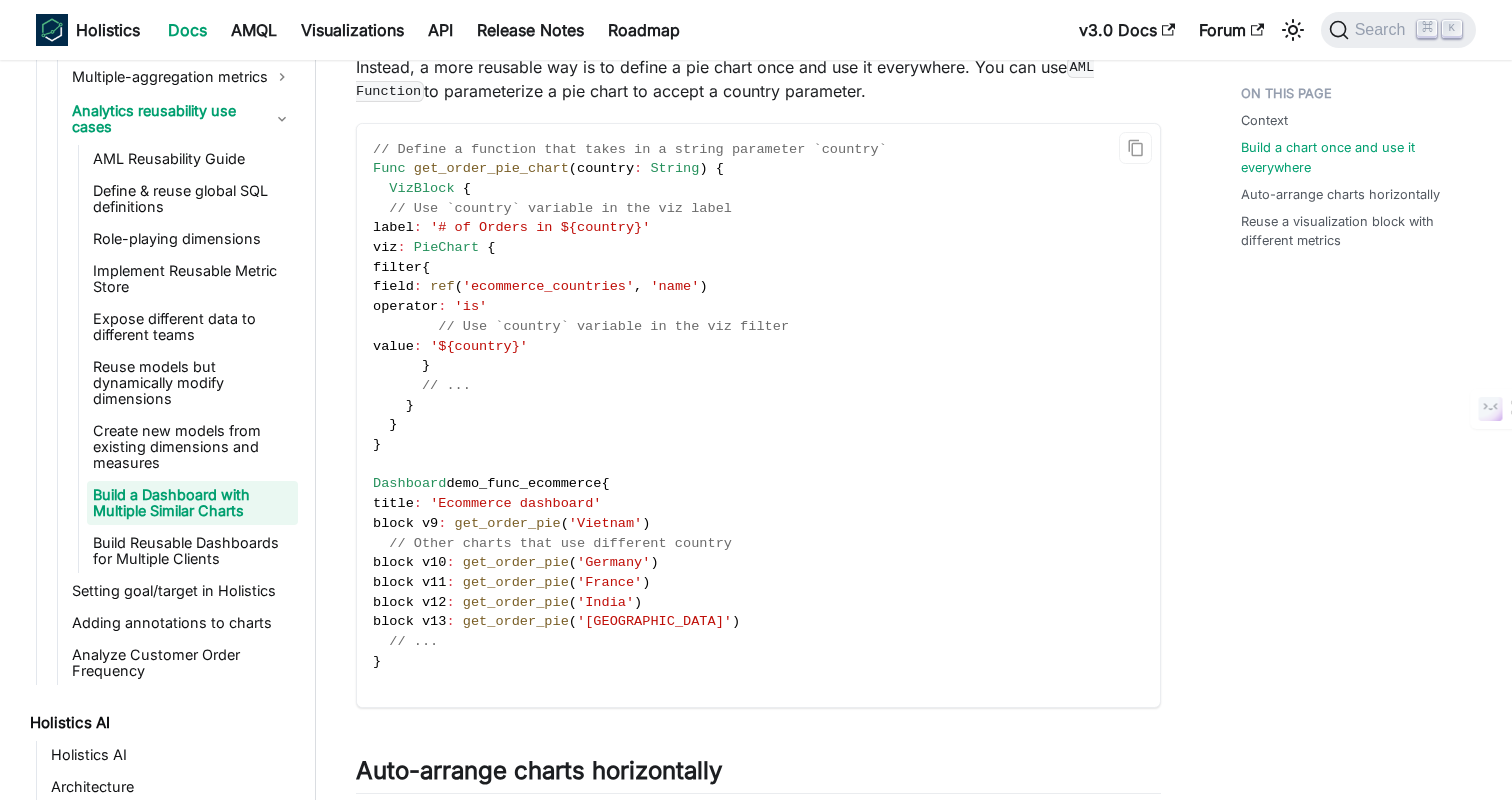 scroll, scrollTop: 980, scrollLeft: 0, axis: vertical 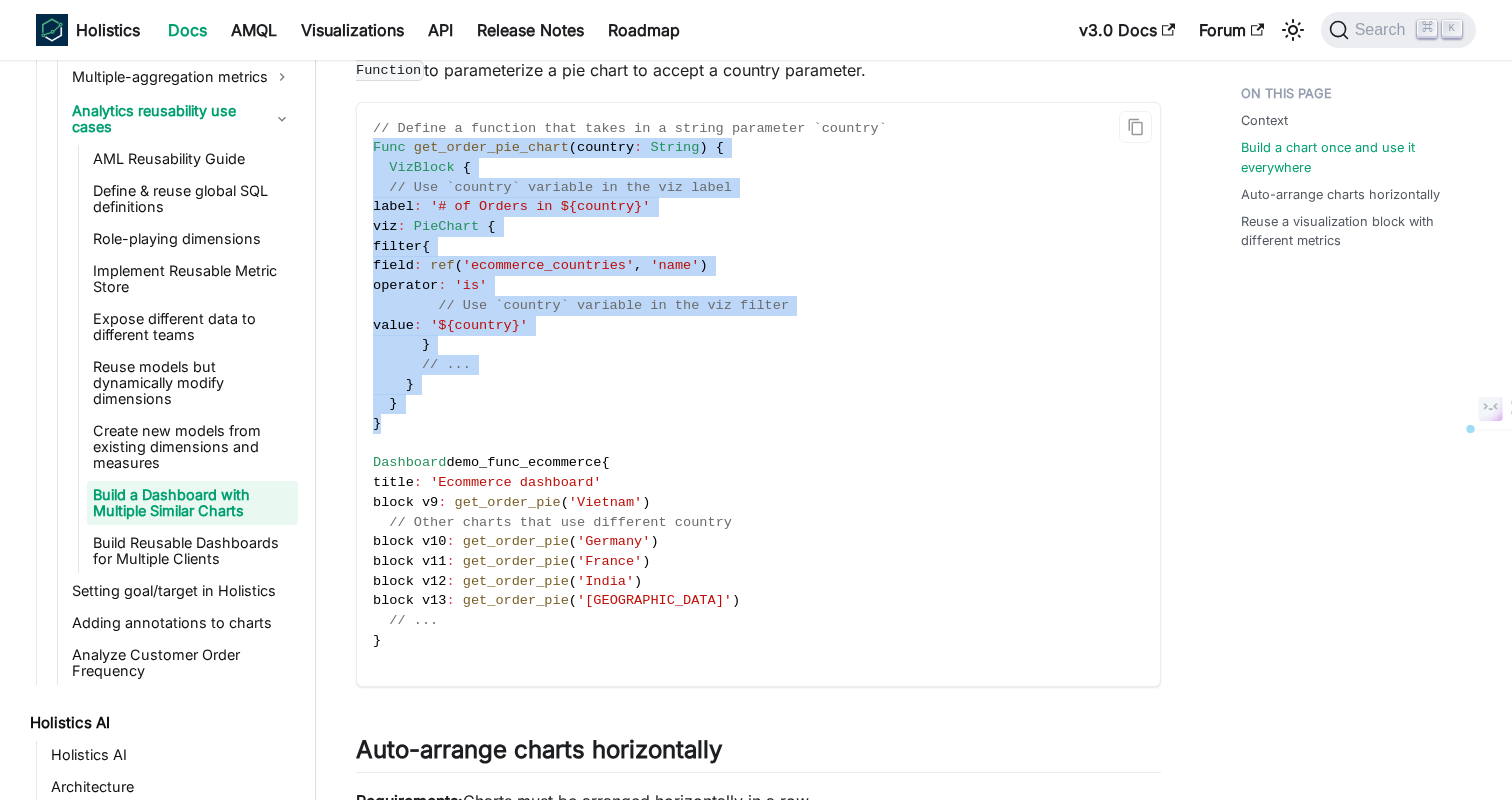 drag, startPoint x: 372, startPoint y: 146, endPoint x: 400, endPoint y: 426, distance: 281.3965 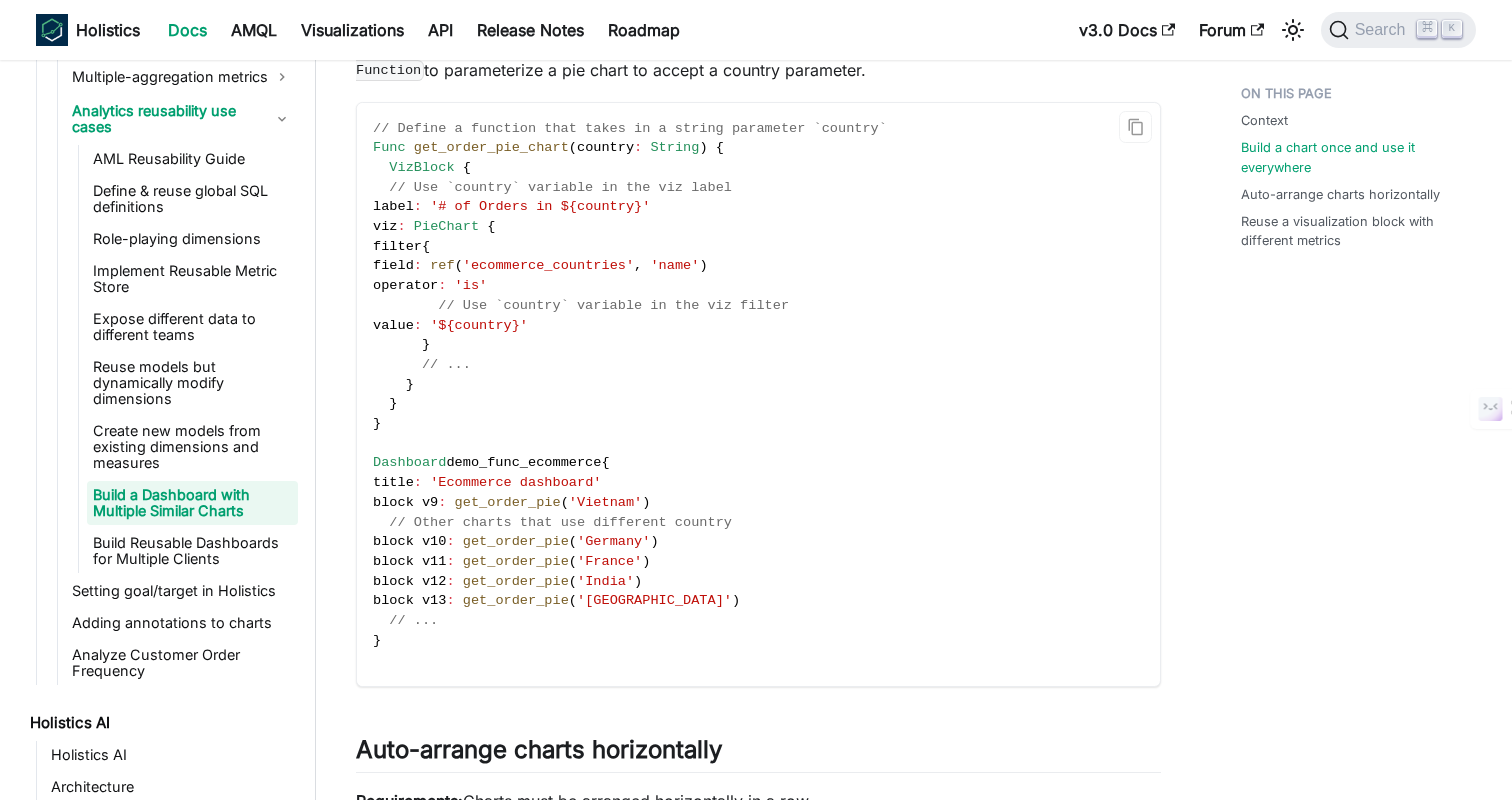 click on "// Use `country` variable in the viz label" at bounding box center [560, 187] 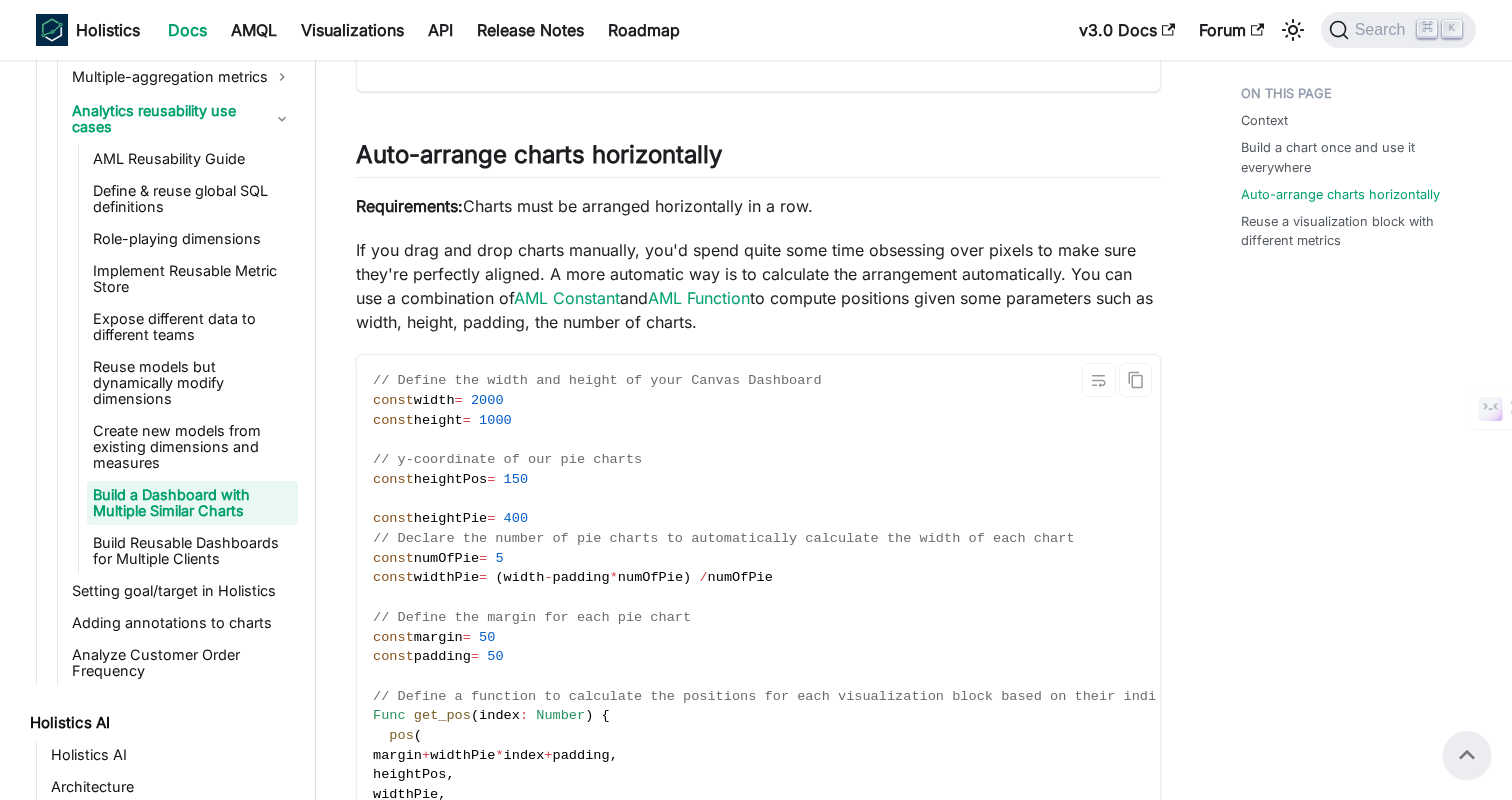 scroll, scrollTop: 1570, scrollLeft: 0, axis: vertical 